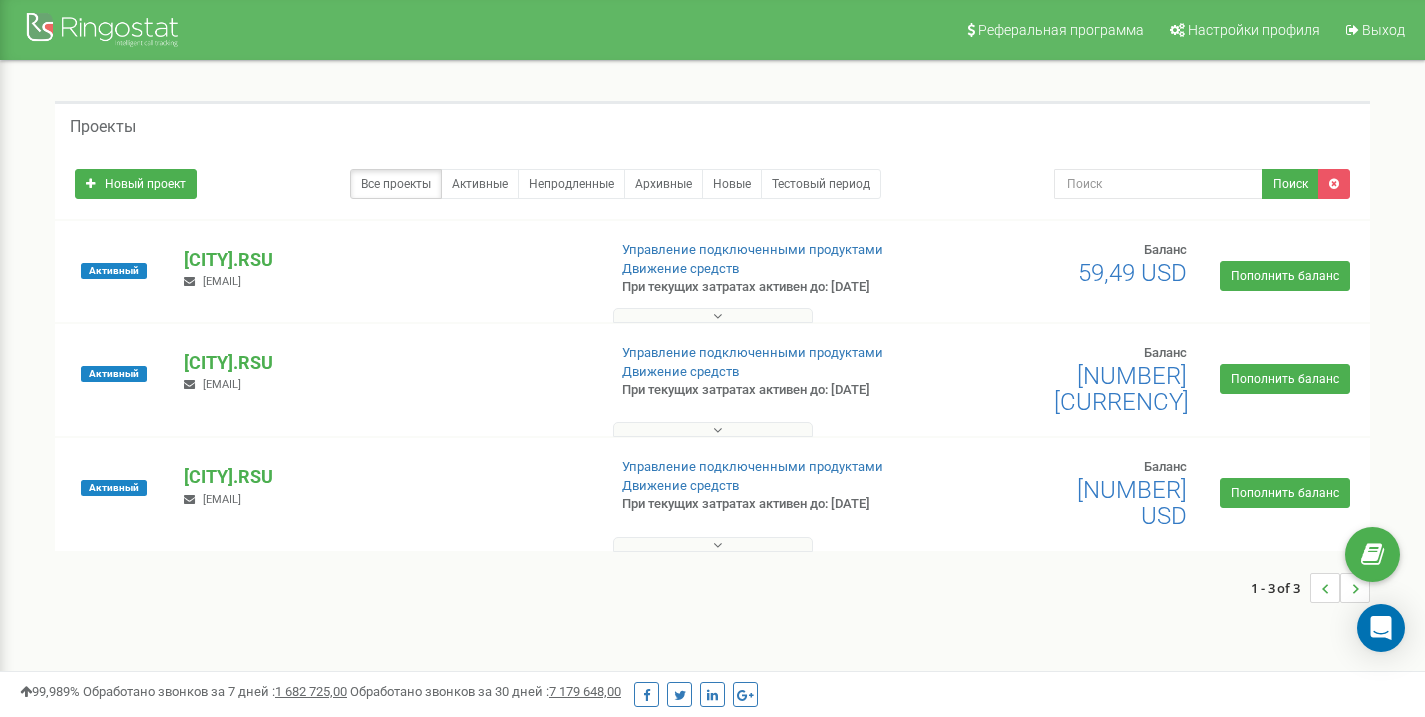 scroll, scrollTop: 0, scrollLeft: 0, axis: both 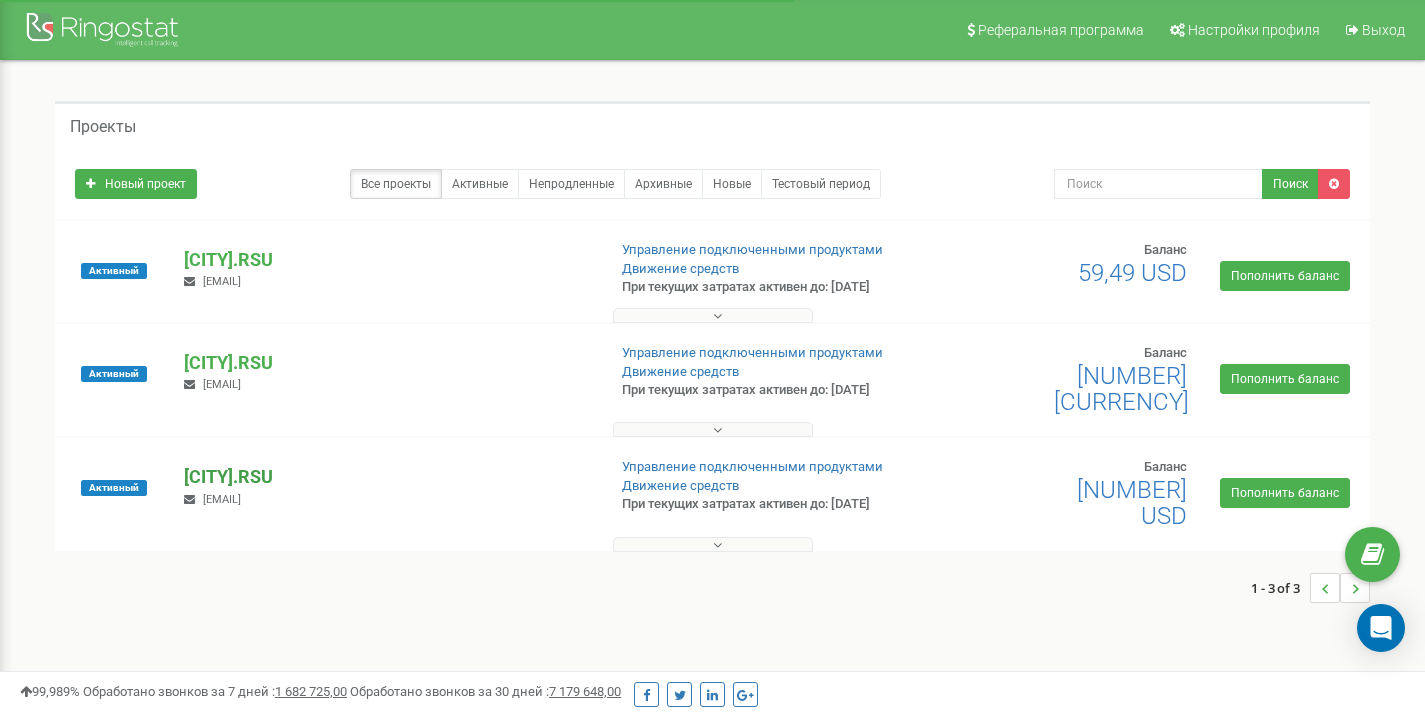 click on "[CITY].RSU" at bounding box center (386, 477) 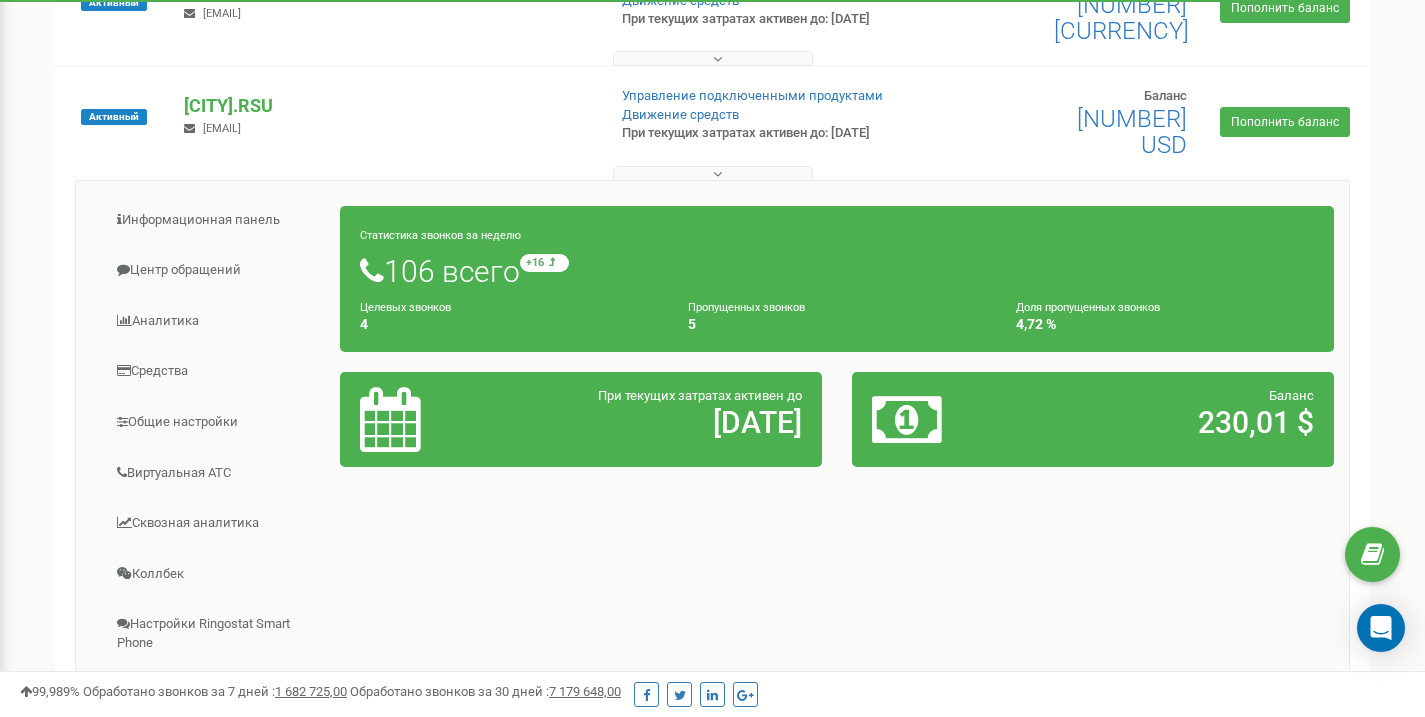 scroll, scrollTop: 374, scrollLeft: 0, axis: vertical 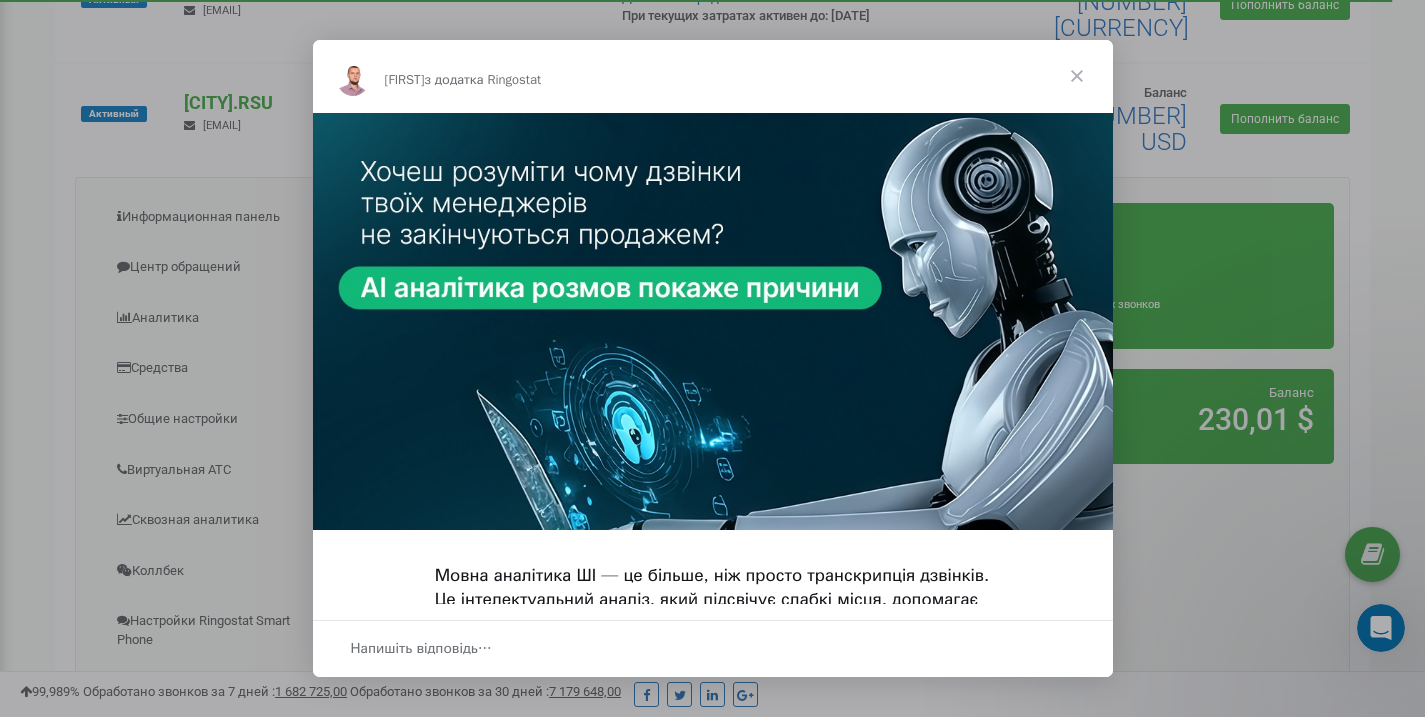 click at bounding box center [1077, 76] 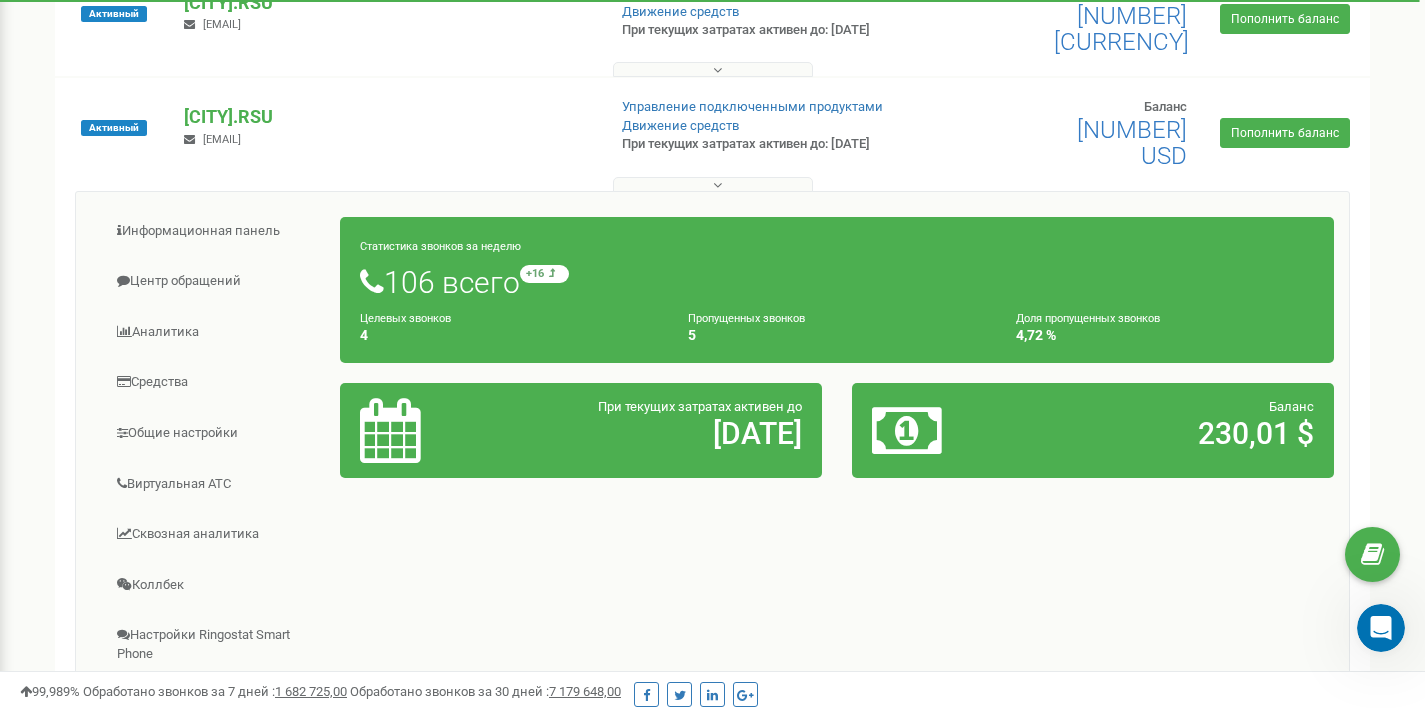 scroll, scrollTop: 354, scrollLeft: 0, axis: vertical 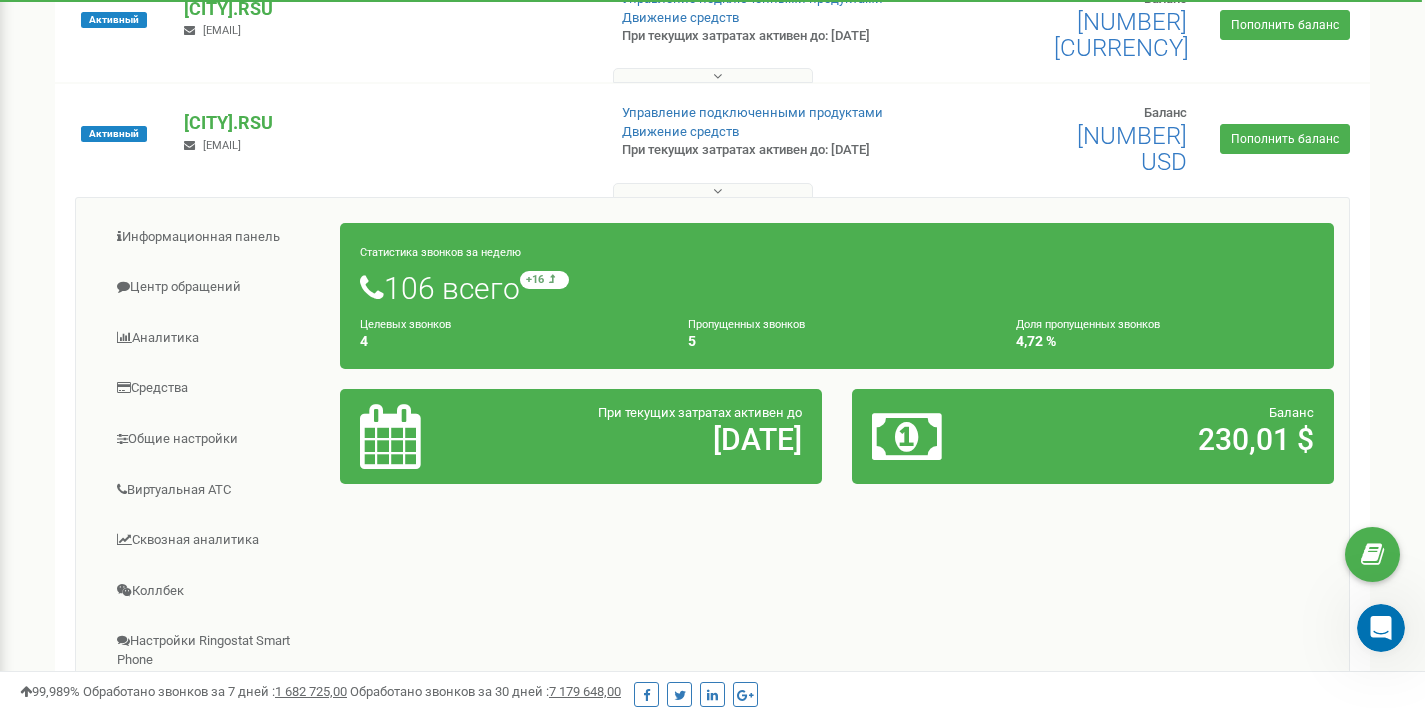 click 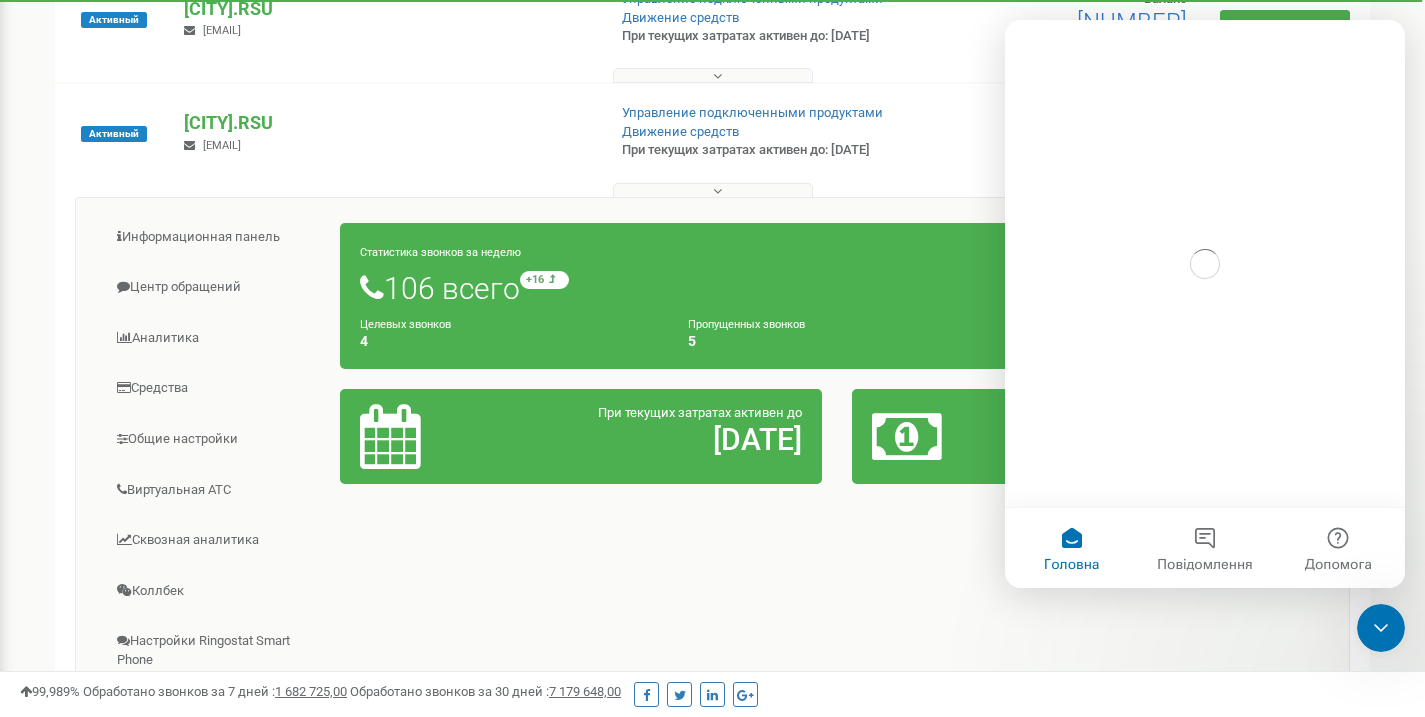 scroll, scrollTop: 0, scrollLeft: 0, axis: both 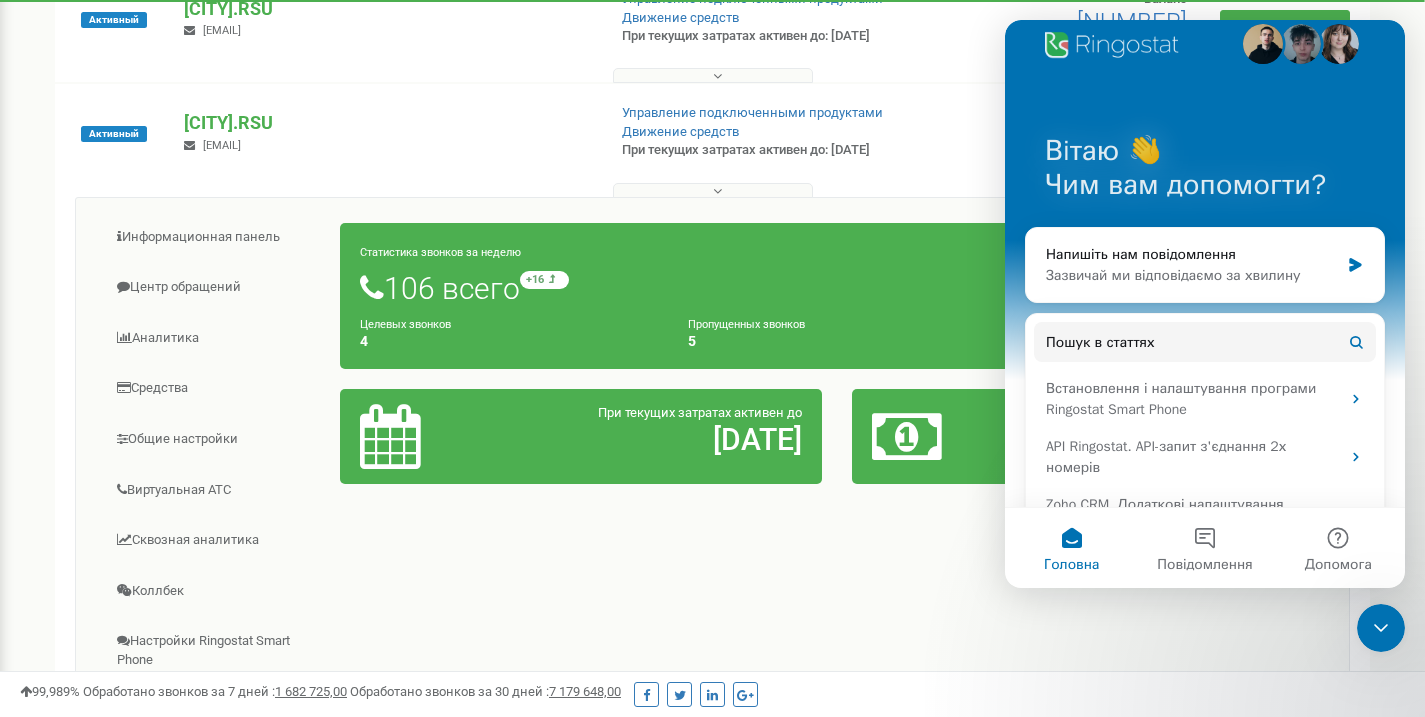 click on "Информационная панель
Центр обращений
Аналитика
Средства
4" at bounding box center [712, 525] 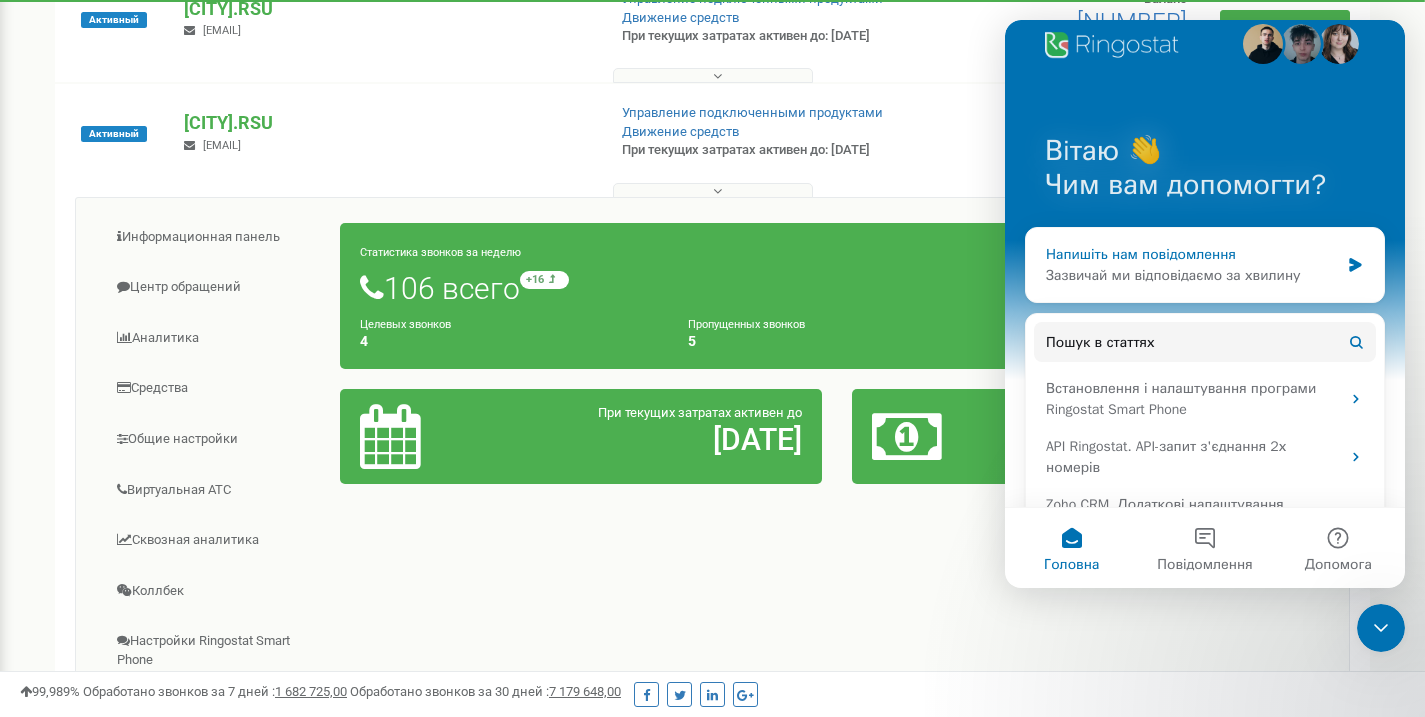 click on "Зазвичай ми відповідаємо за хвилину" at bounding box center [1192, 275] 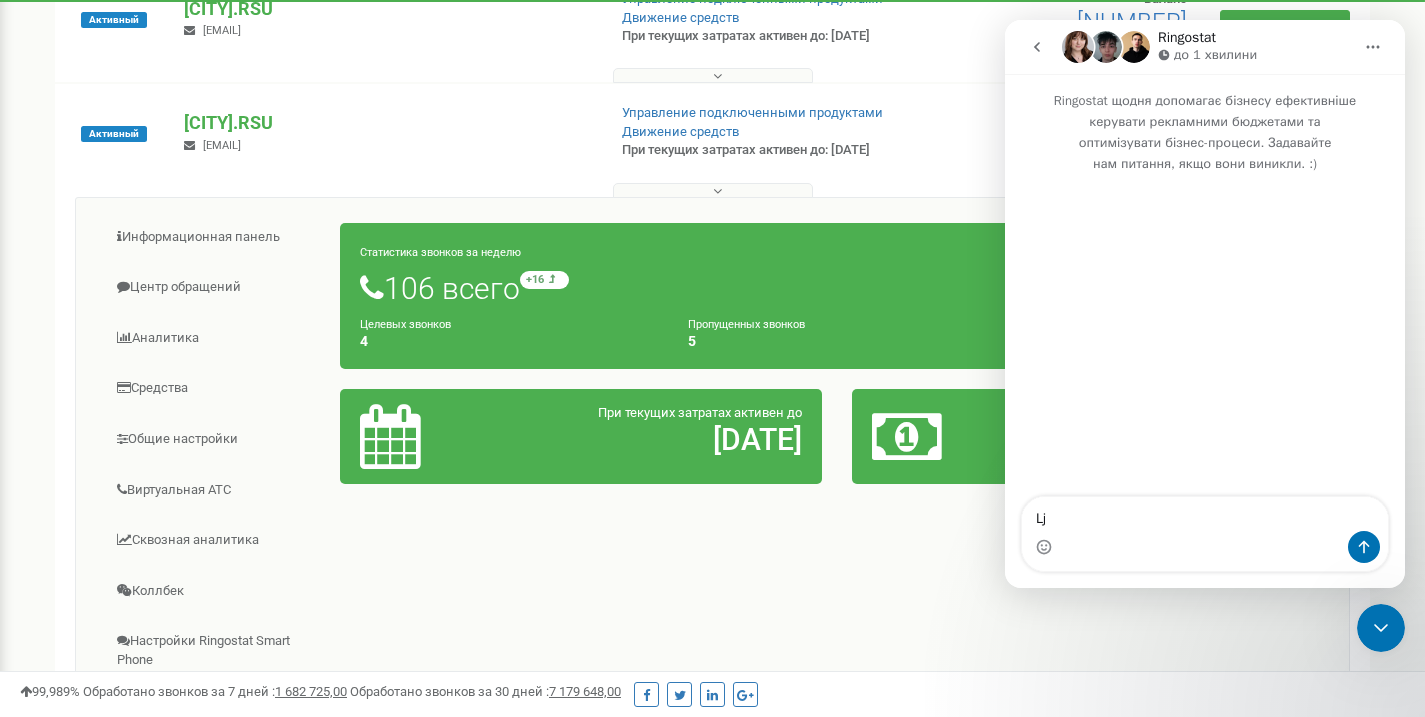 type on "L" 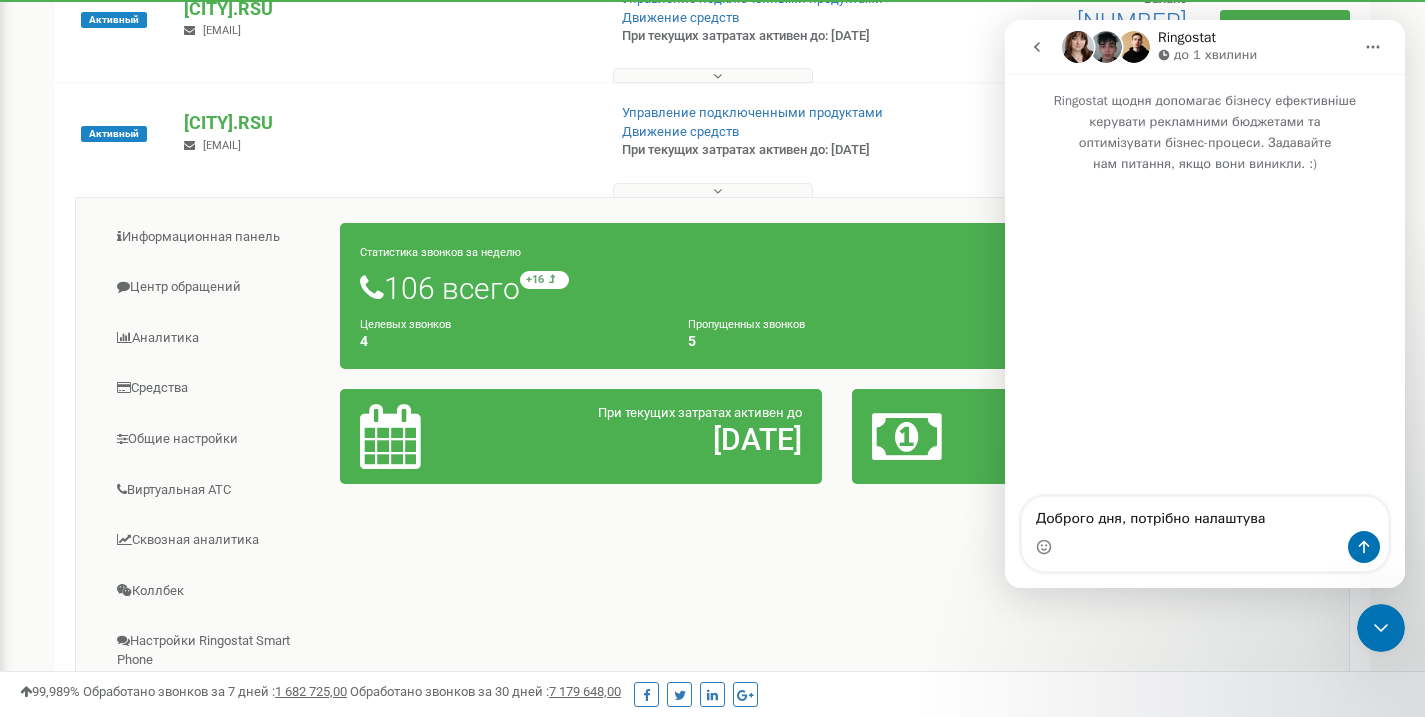 drag, startPoint x: 1125, startPoint y: 515, endPoint x: 1156, endPoint y: 514, distance: 31.016125 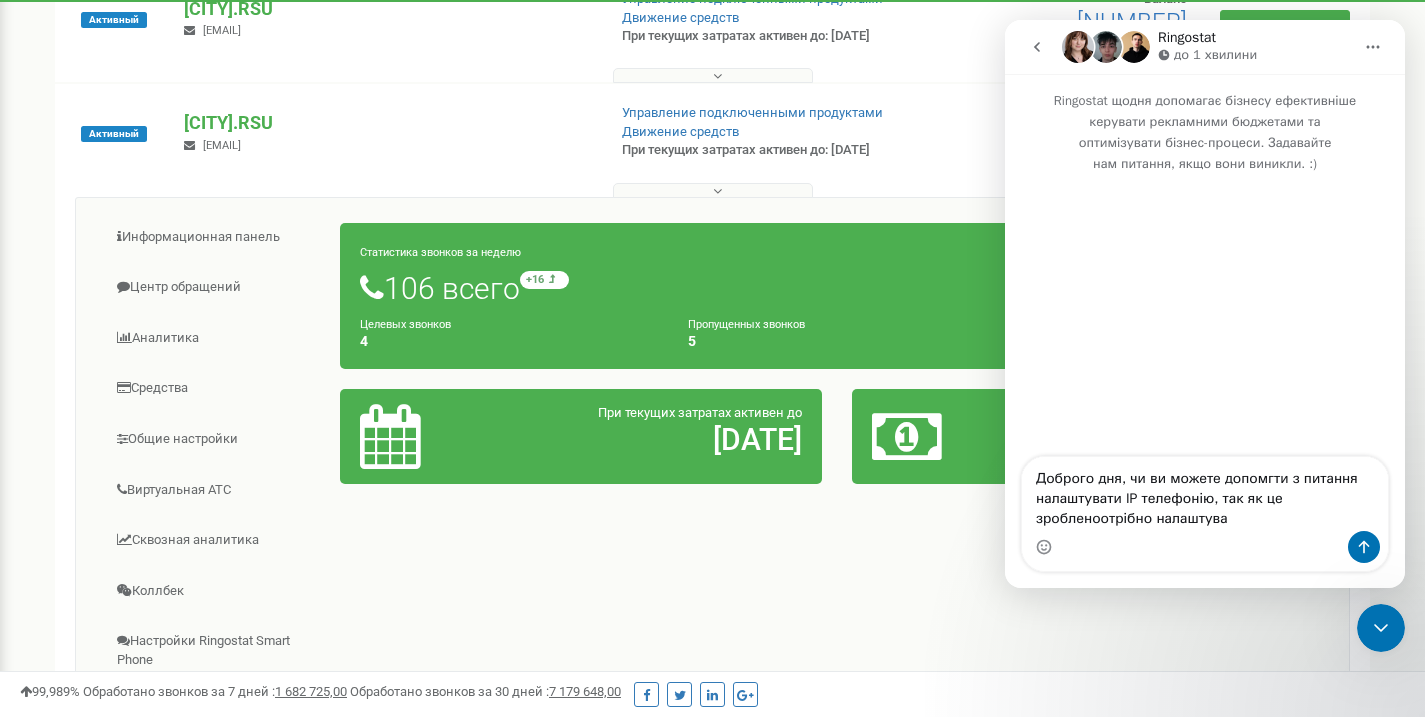 click on "Доброго дня, чи ви можете допомгти з питання налаштувати IP телефонію, так як це зробленоотрібно налаштува" at bounding box center (1205, 494) 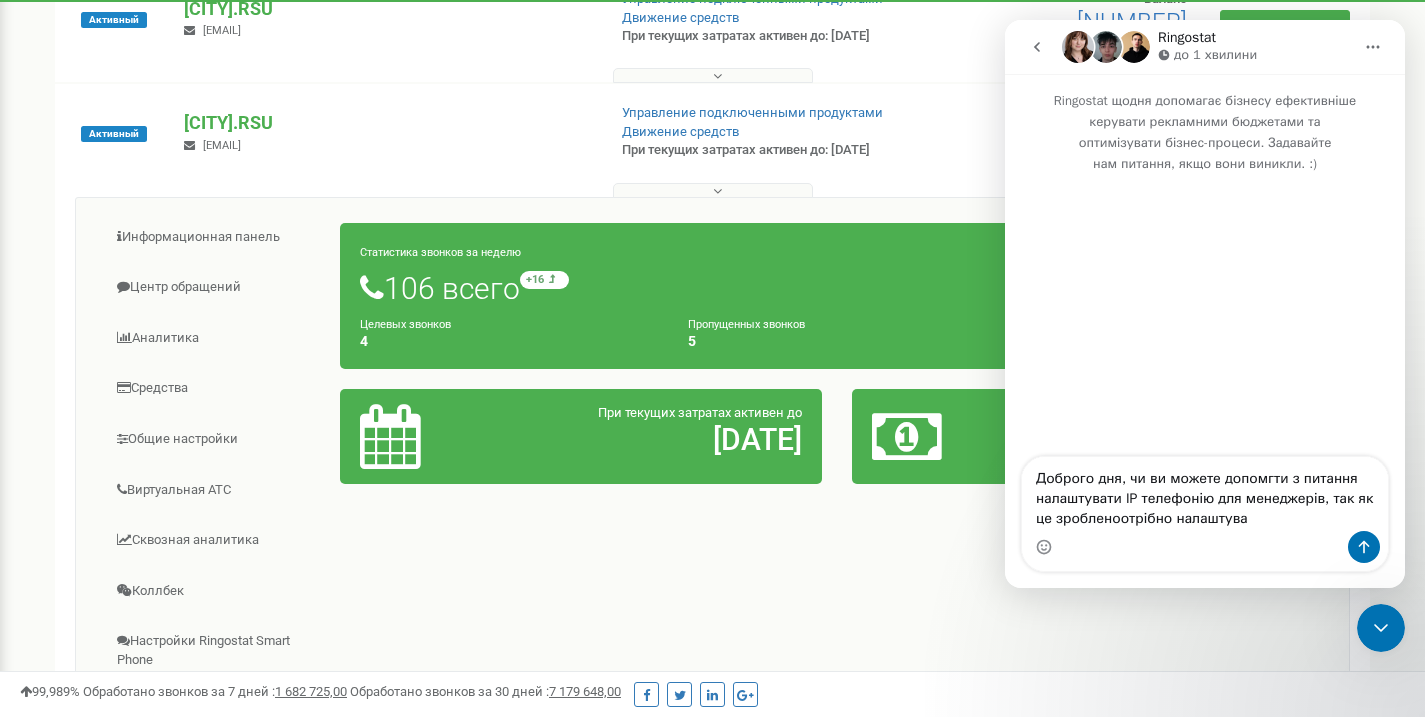 click on "Доброго дня, чи ви можете допомгти з питання налаштувати IP телефонію для менеджерів, так як це зробленоотрібно налаштува" at bounding box center (1205, 494) 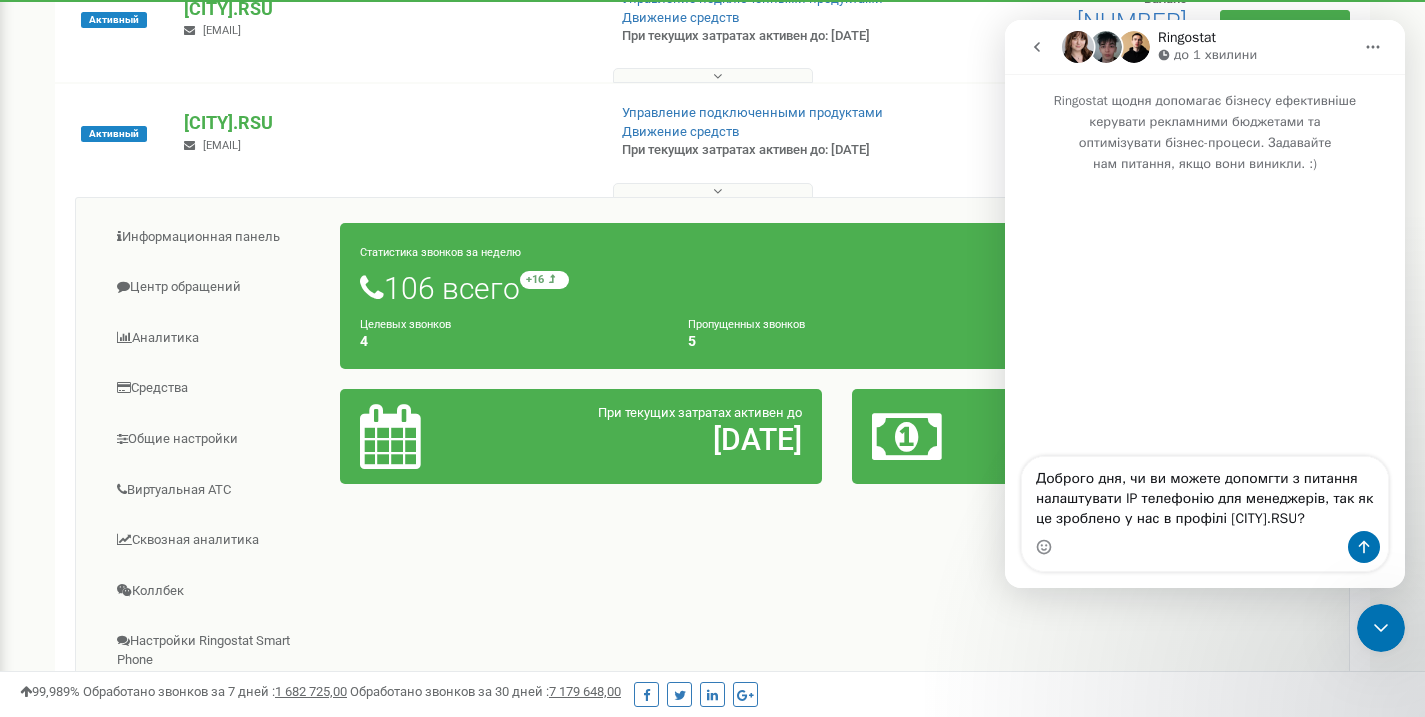 click on "Доброго дня, чи ви можете допомгти з питання налаштувати IP телефонію для менеджерів, так як це зроблено у нас в профілі Kyiv.RSU?" at bounding box center [1205, 494] 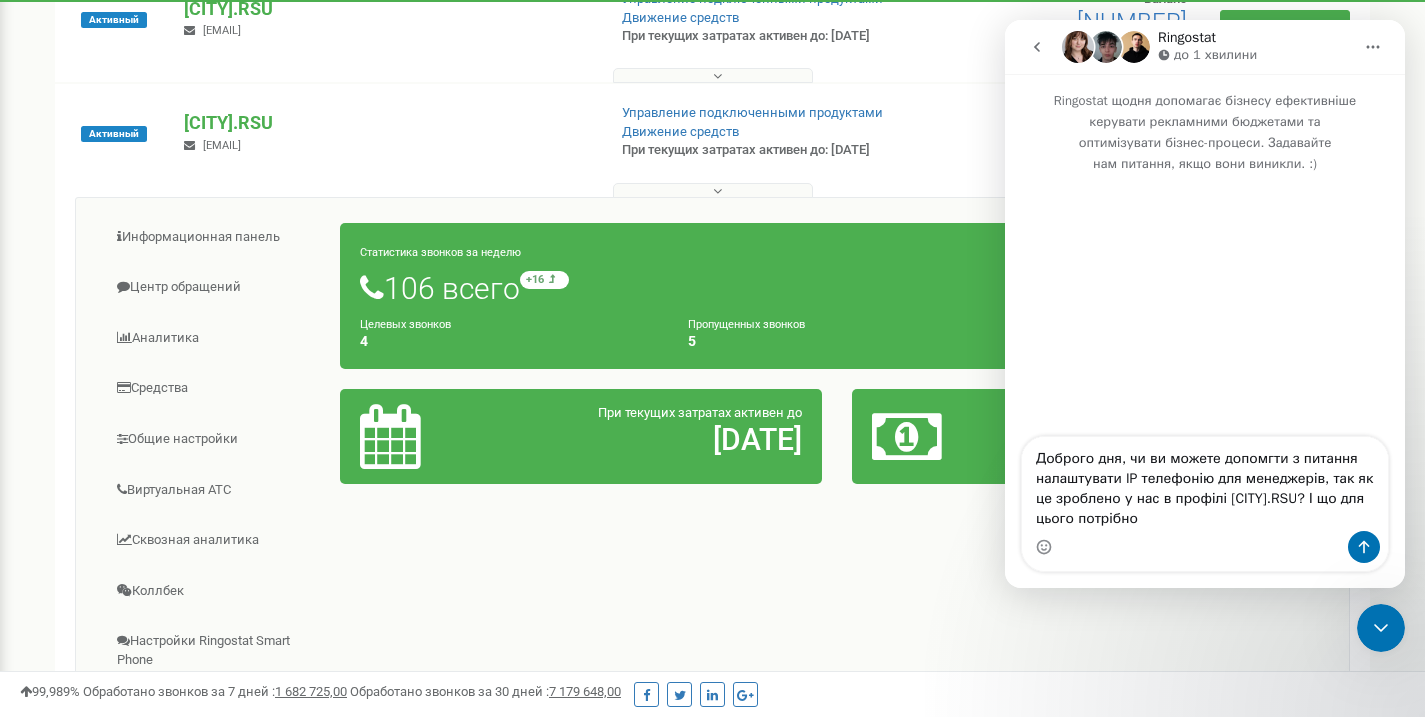 type on "Доброго дня, чи ви можете допомгти з питання налаштувати IP телефонію для менеджерів, так як це зроблено у нас в профілі [CITY].RSU? І що для цього потрібно?" 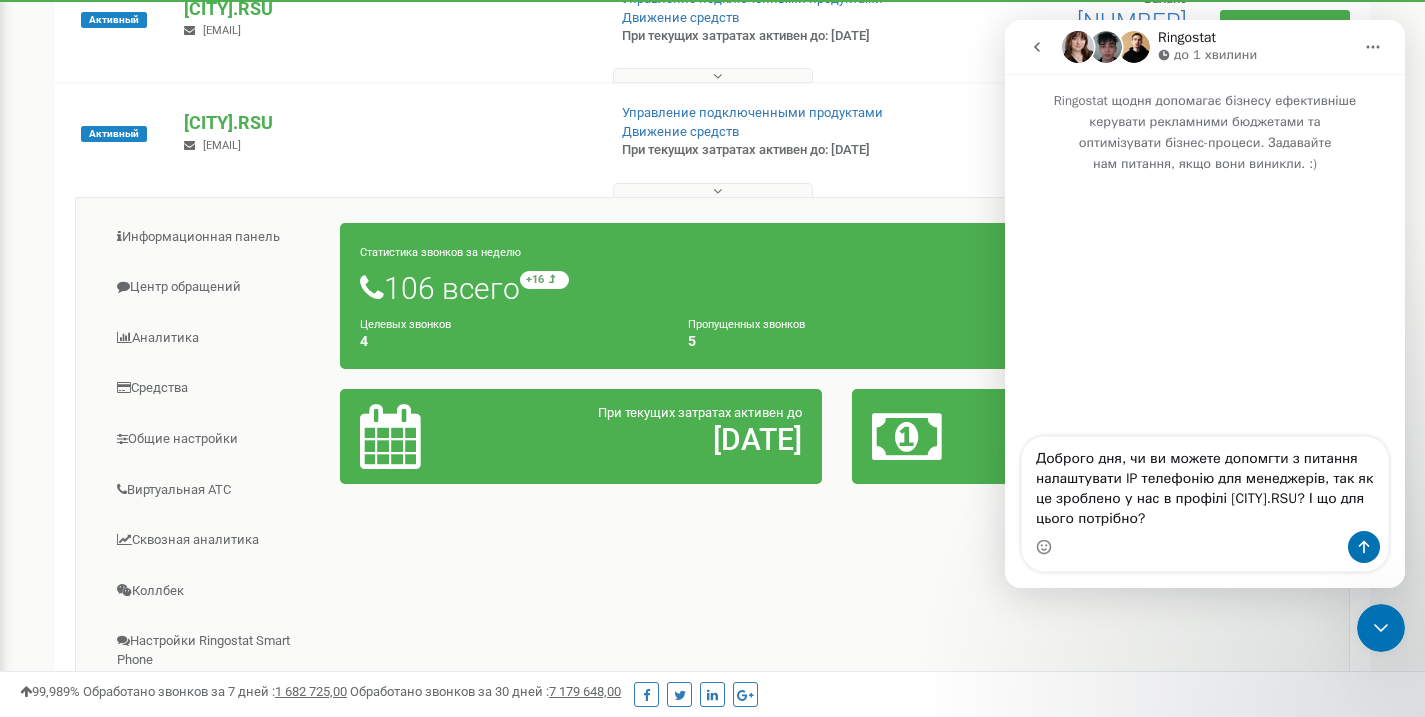 type 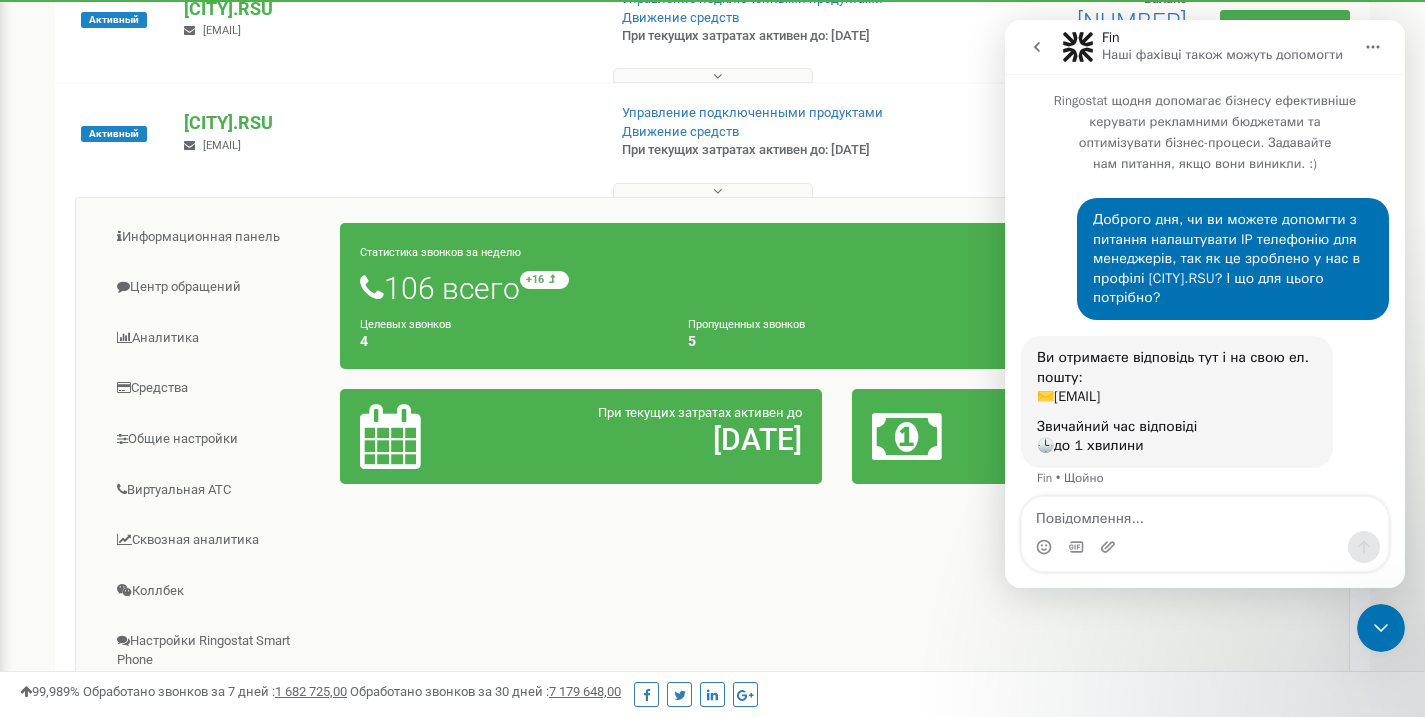 scroll, scrollTop: 13, scrollLeft: 0, axis: vertical 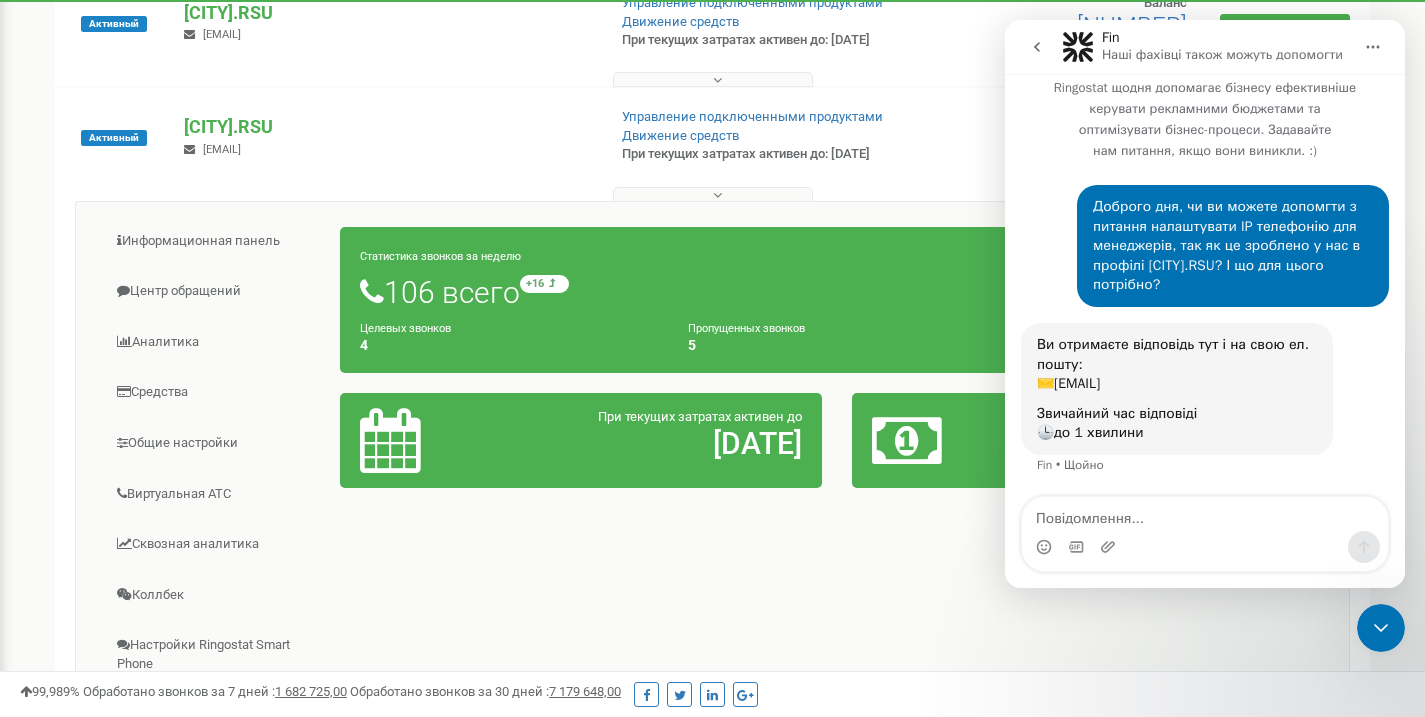 click 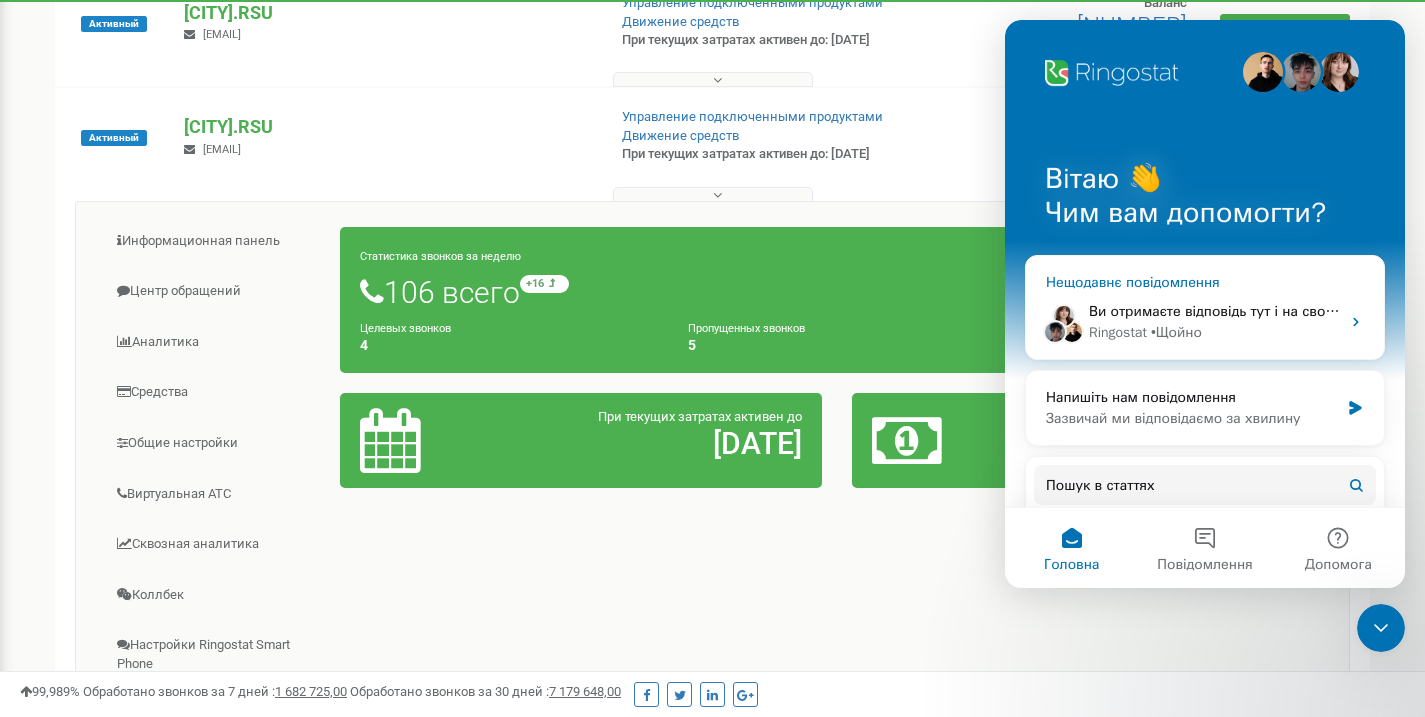 click on "Ви отримаєте відповідь тут і на свою ел. пошту: ✉️ staszavarzin88@gmail.com Звичайний час відповіді 🕒 до 1 хвилини" at bounding box center [1425, 311] 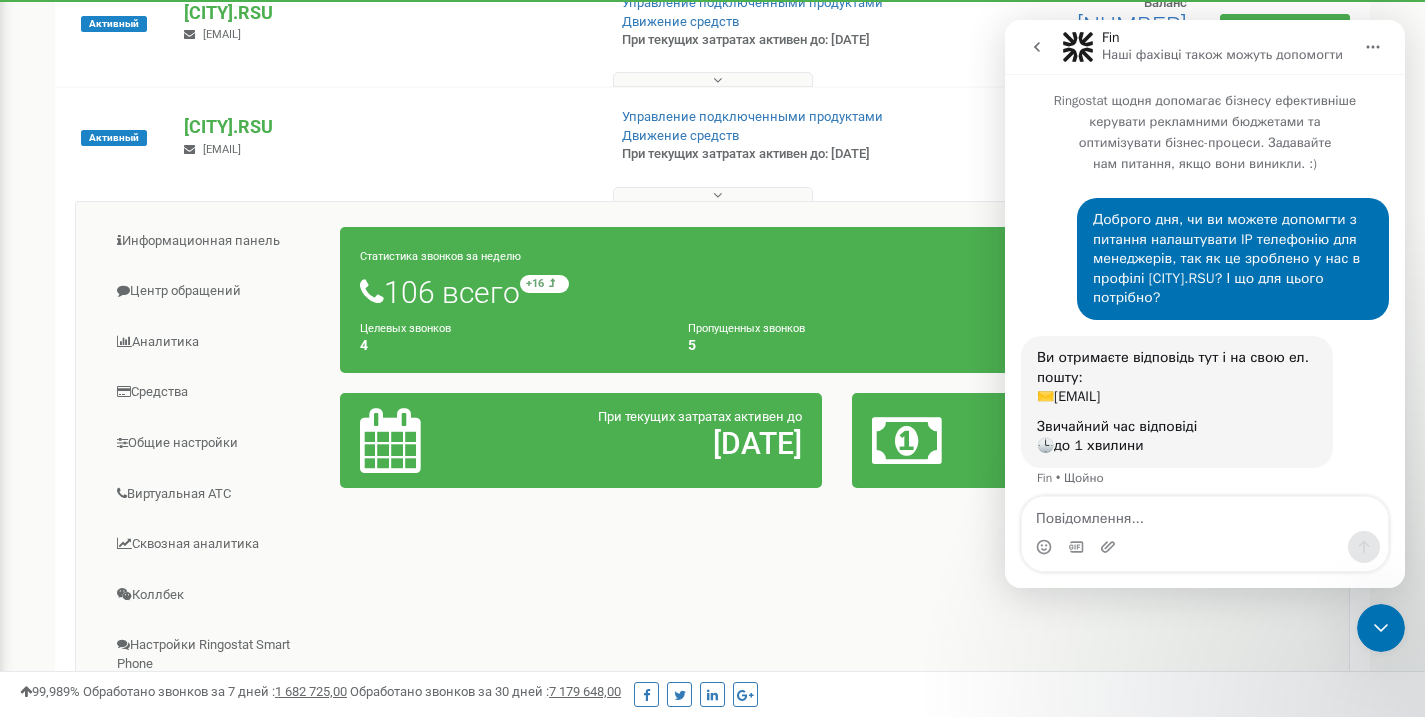 scroll, scrollTop: 13, scrollLeft: 0, axis: vertical 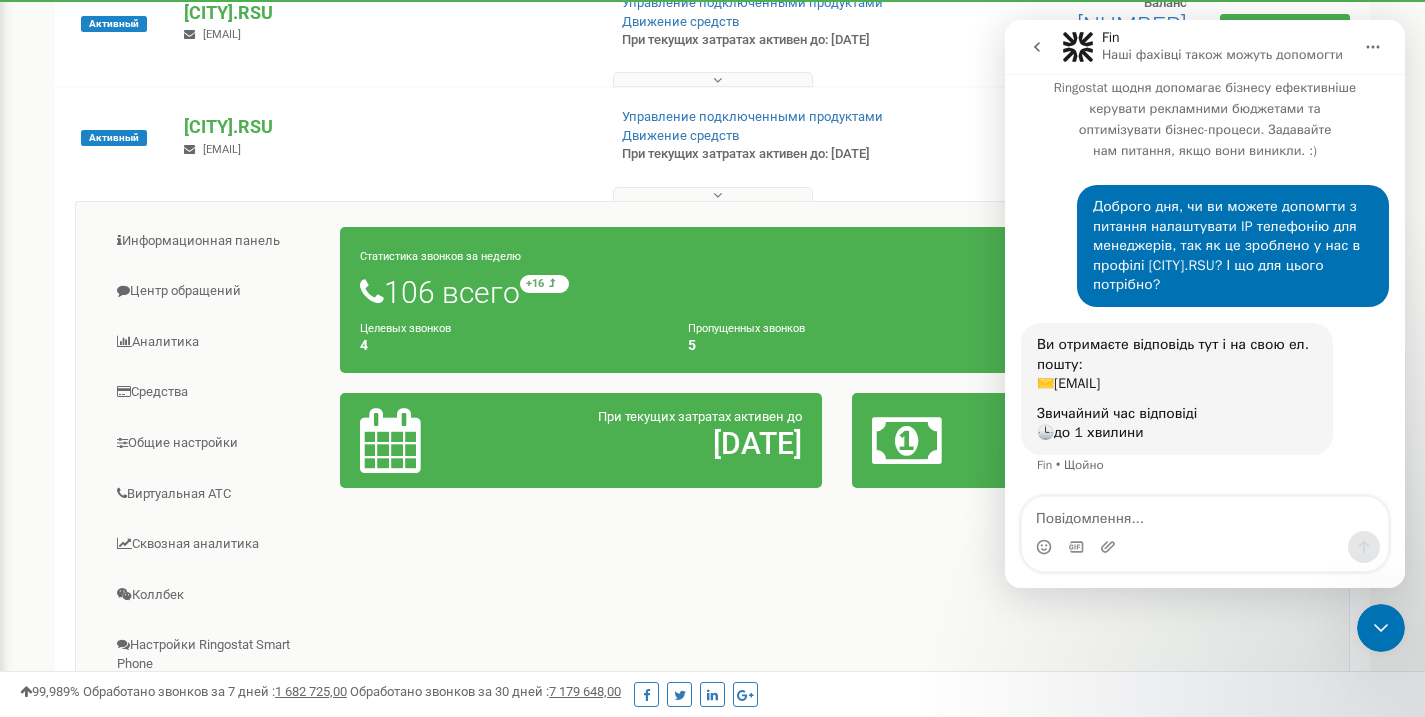 click at bounding box center (1373, 47) 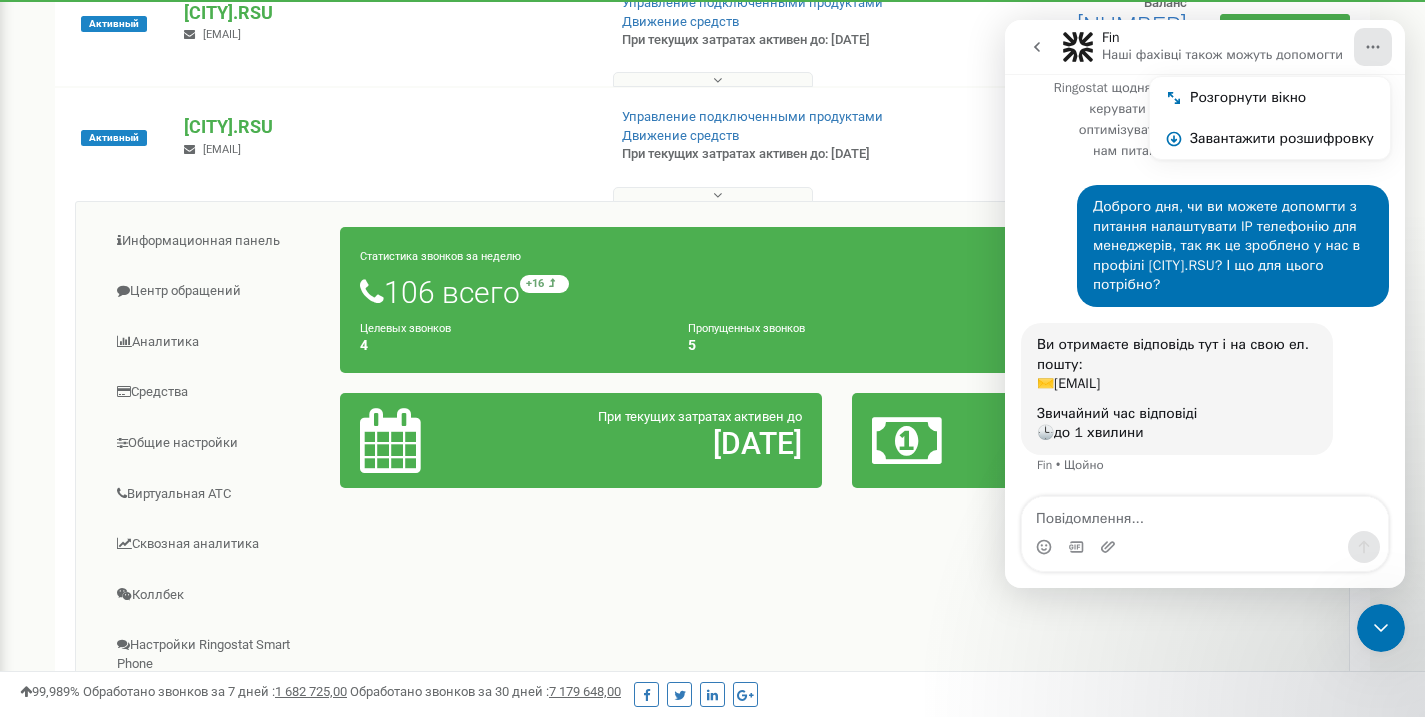 click on "Наші фахівці також можуть допомогти" at bounding box center [1222, 55] 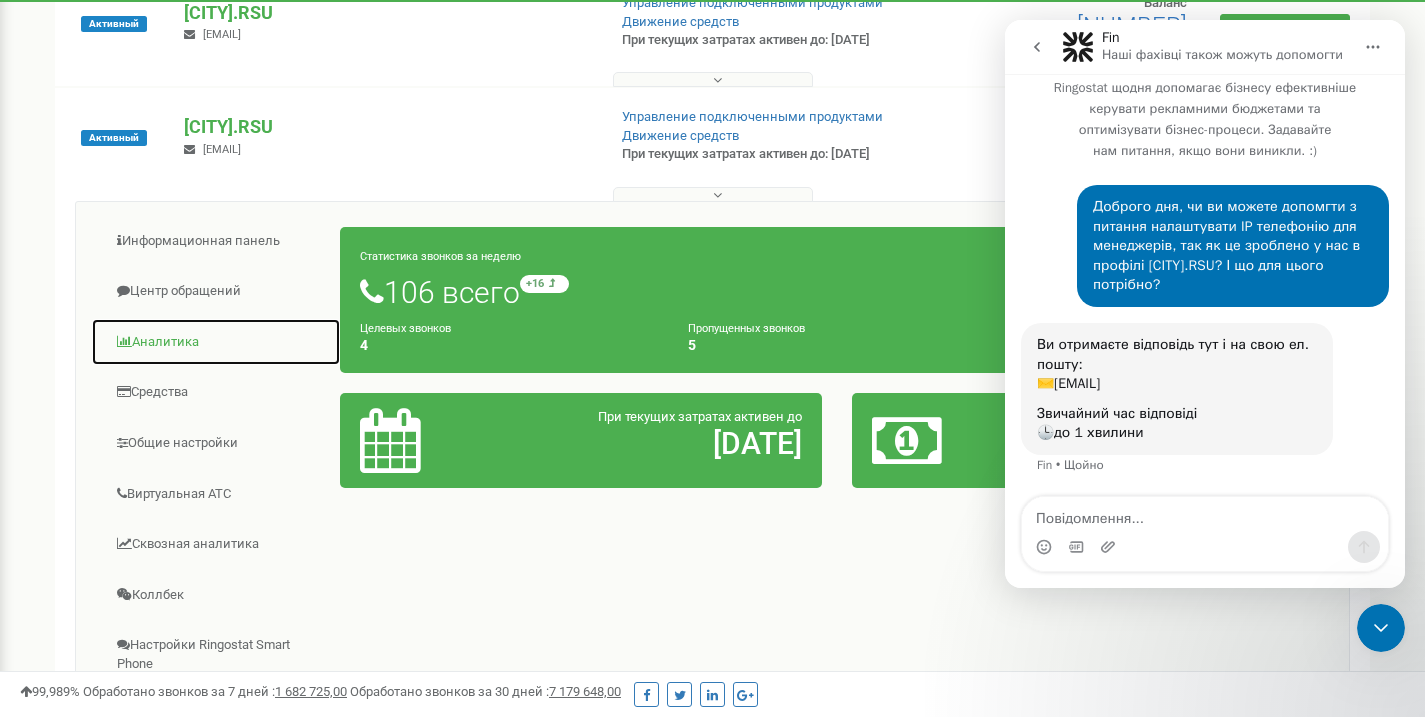 click on "Аналитика" at bounding box center [216, 342] 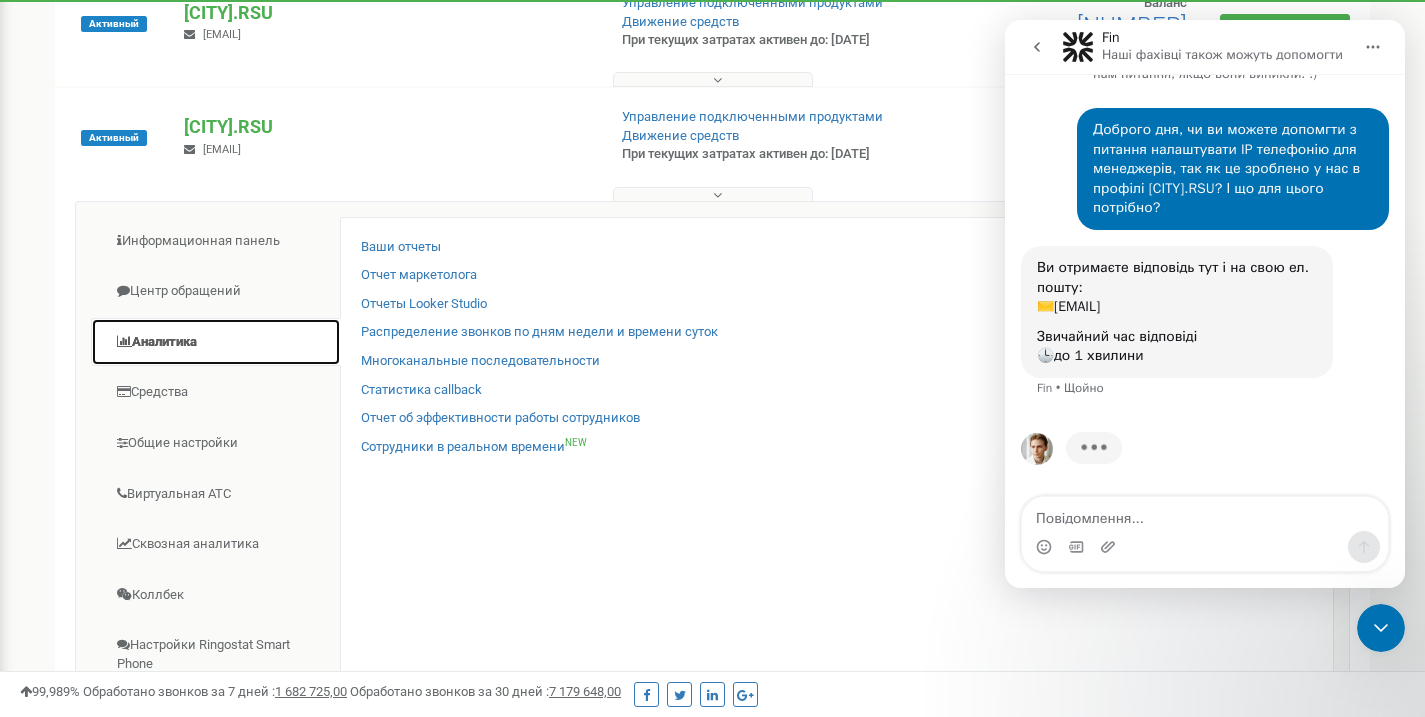 scroll, scrollTop: 13, scrollLeft: 0, axis: vertical 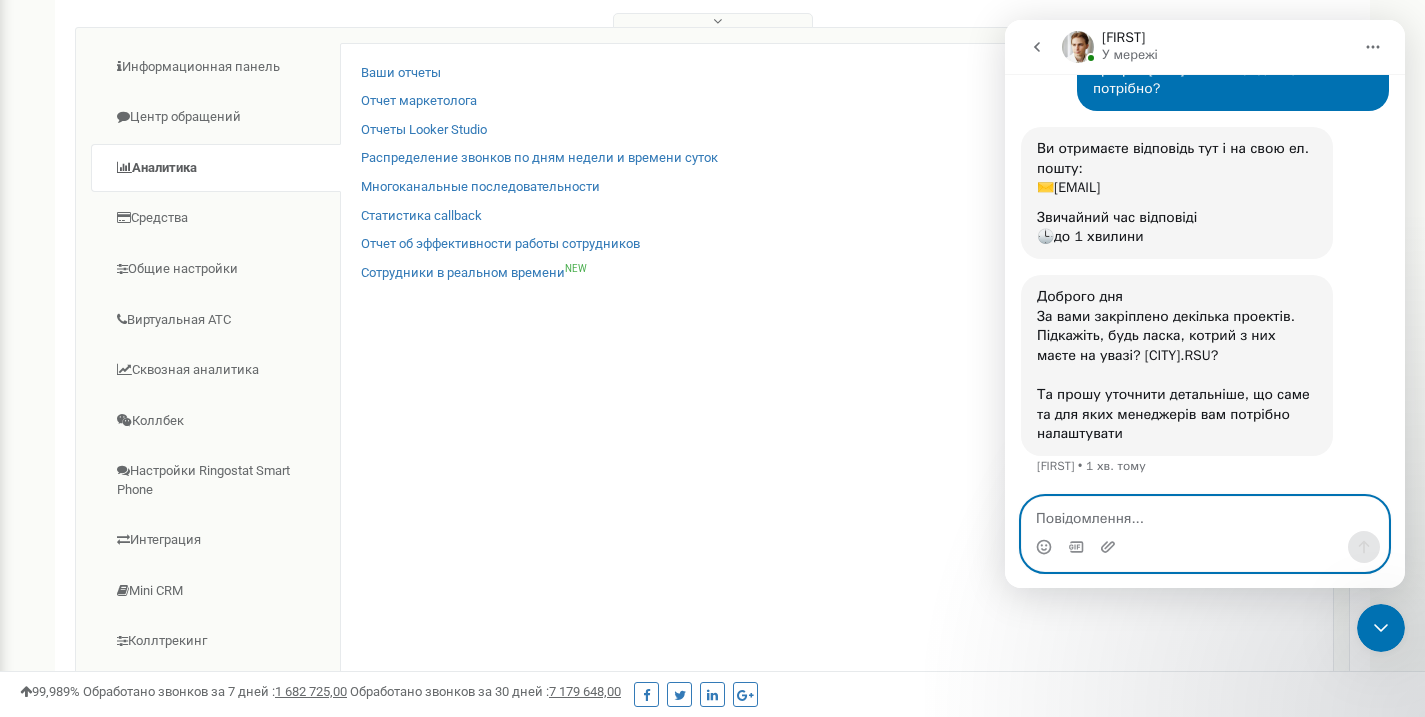 click at bounding box center [1205, 514] 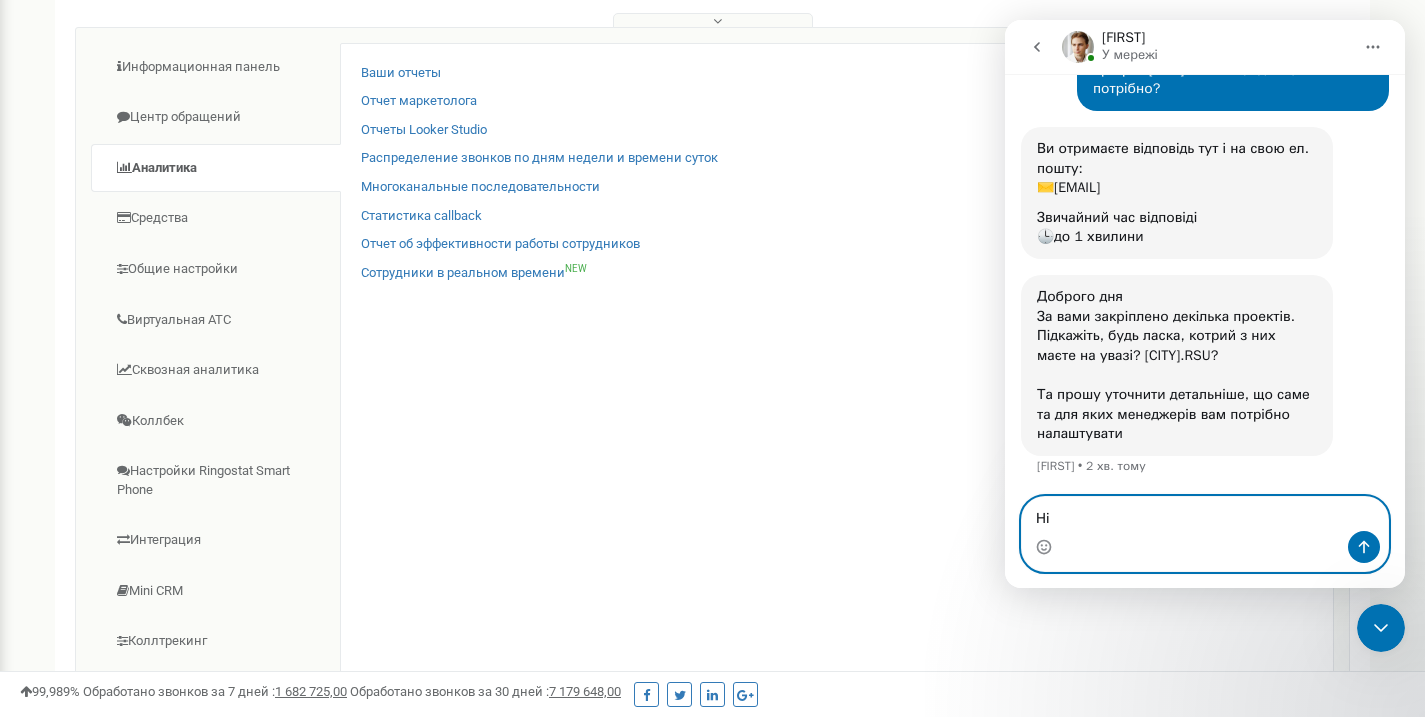 type on "Н" 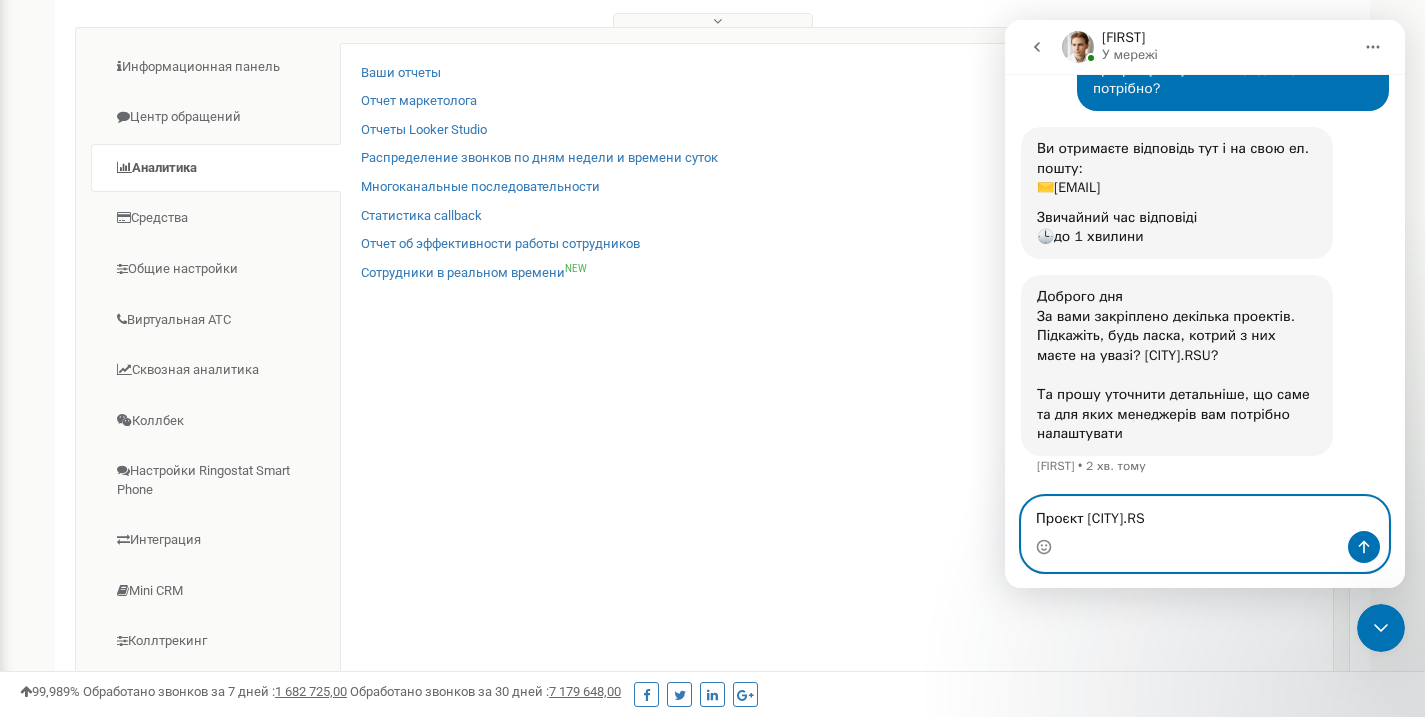 type on "Проєкт Lviv.RSU" 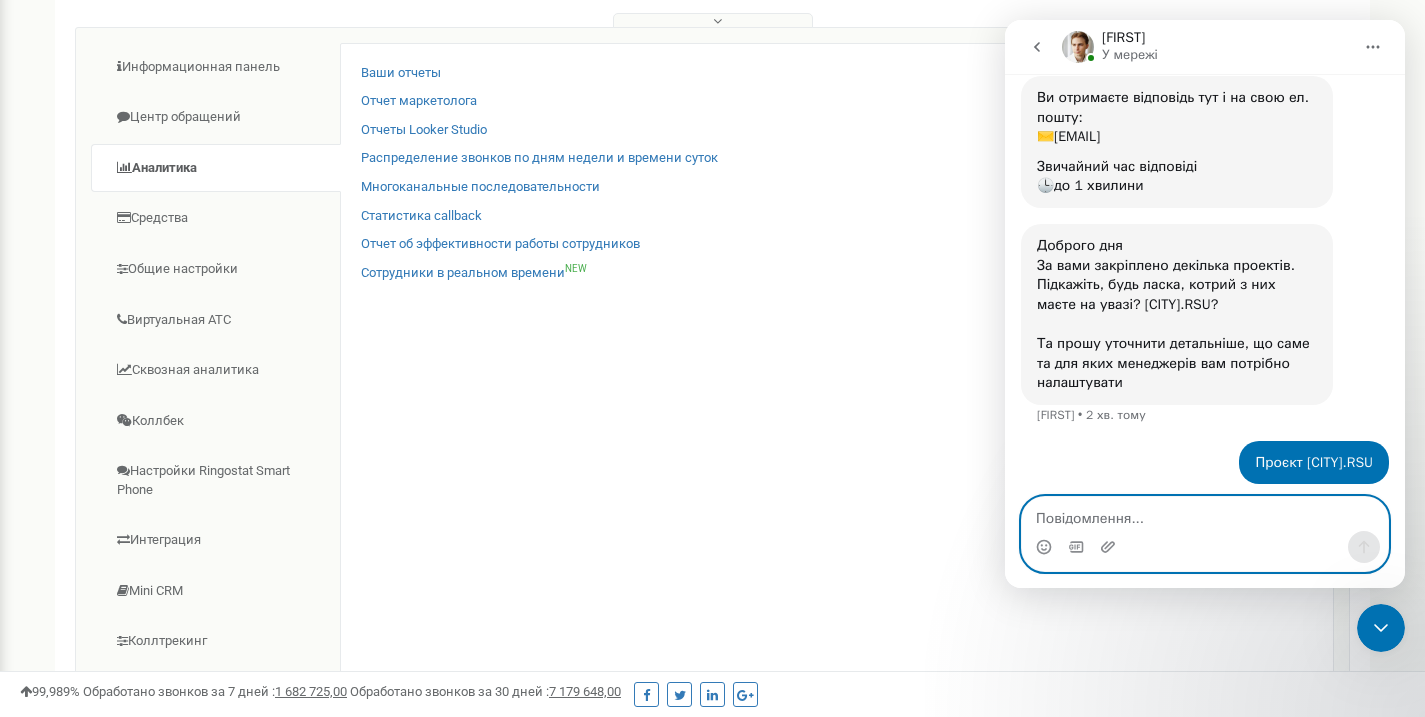 scroll, scrollTop: 269, scrollLeft: 0, axis: vertical 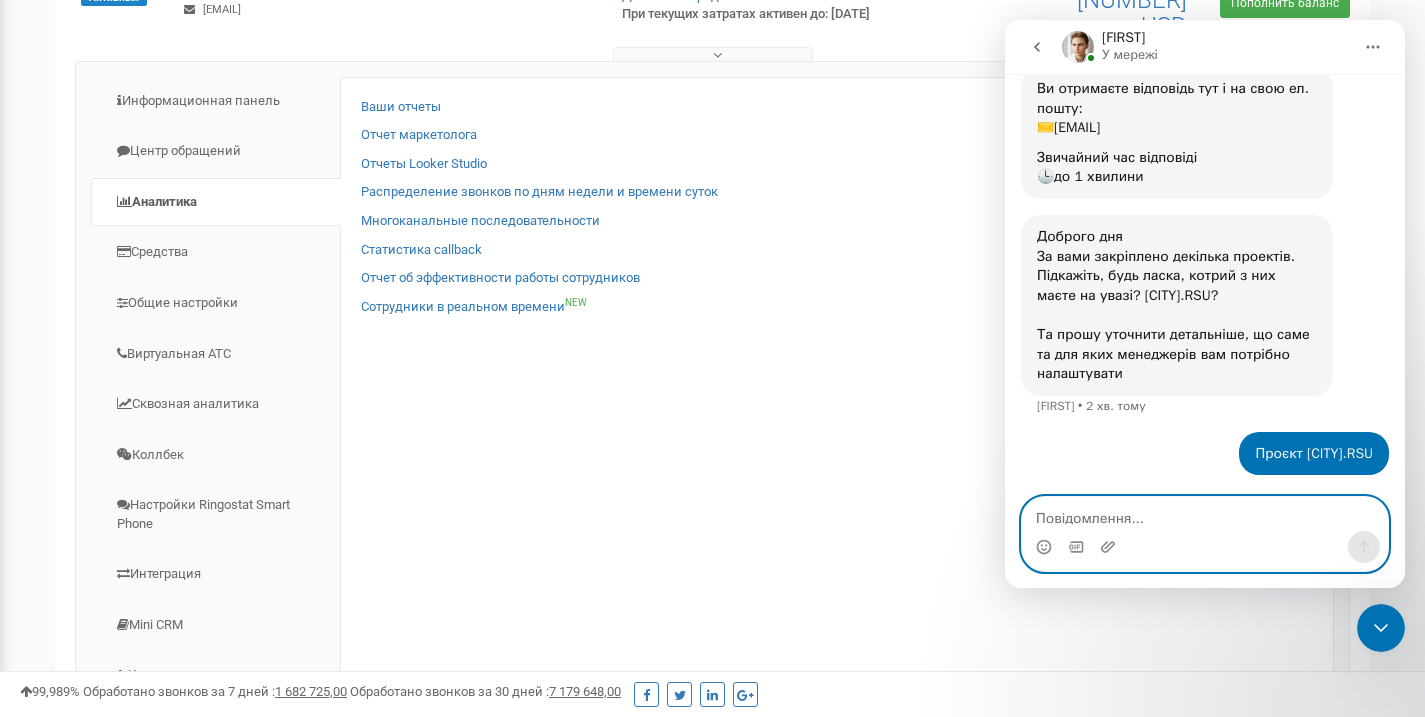 click at bounding box center [1205, 514] 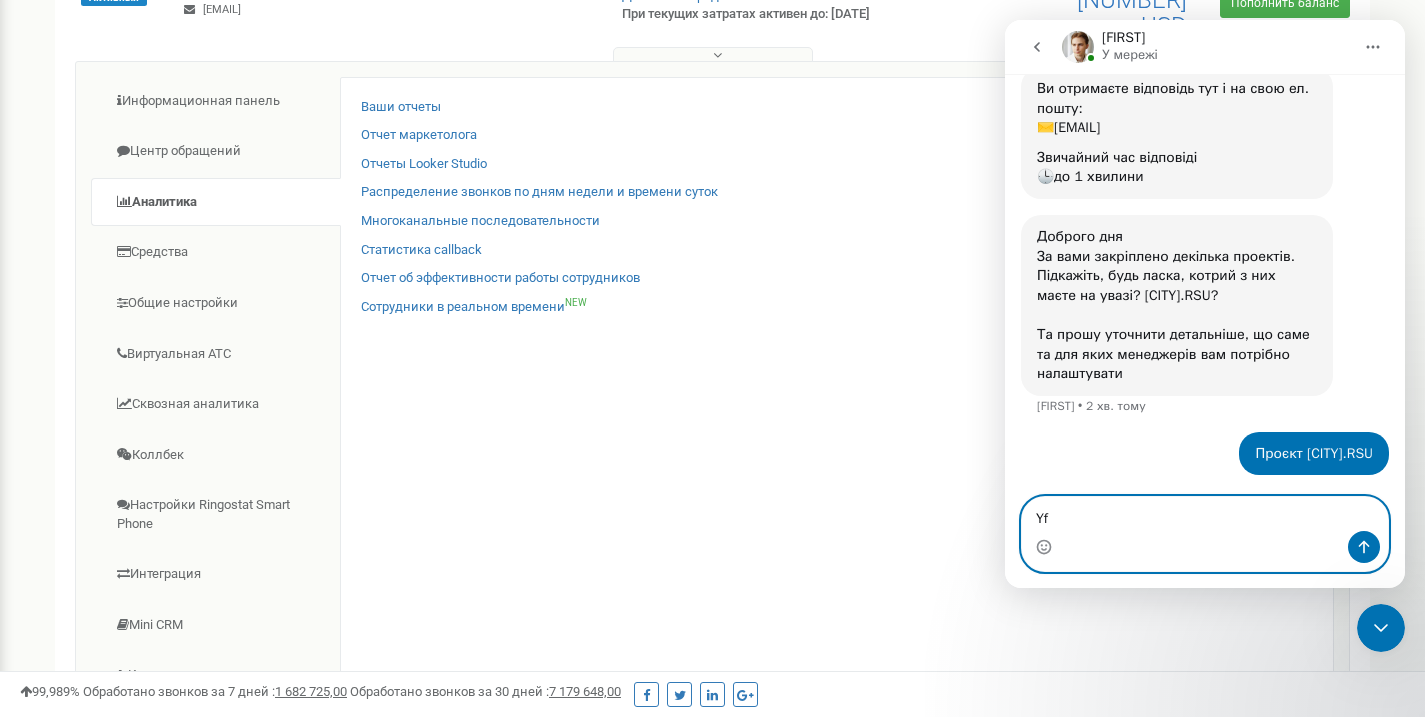 type on "Y" 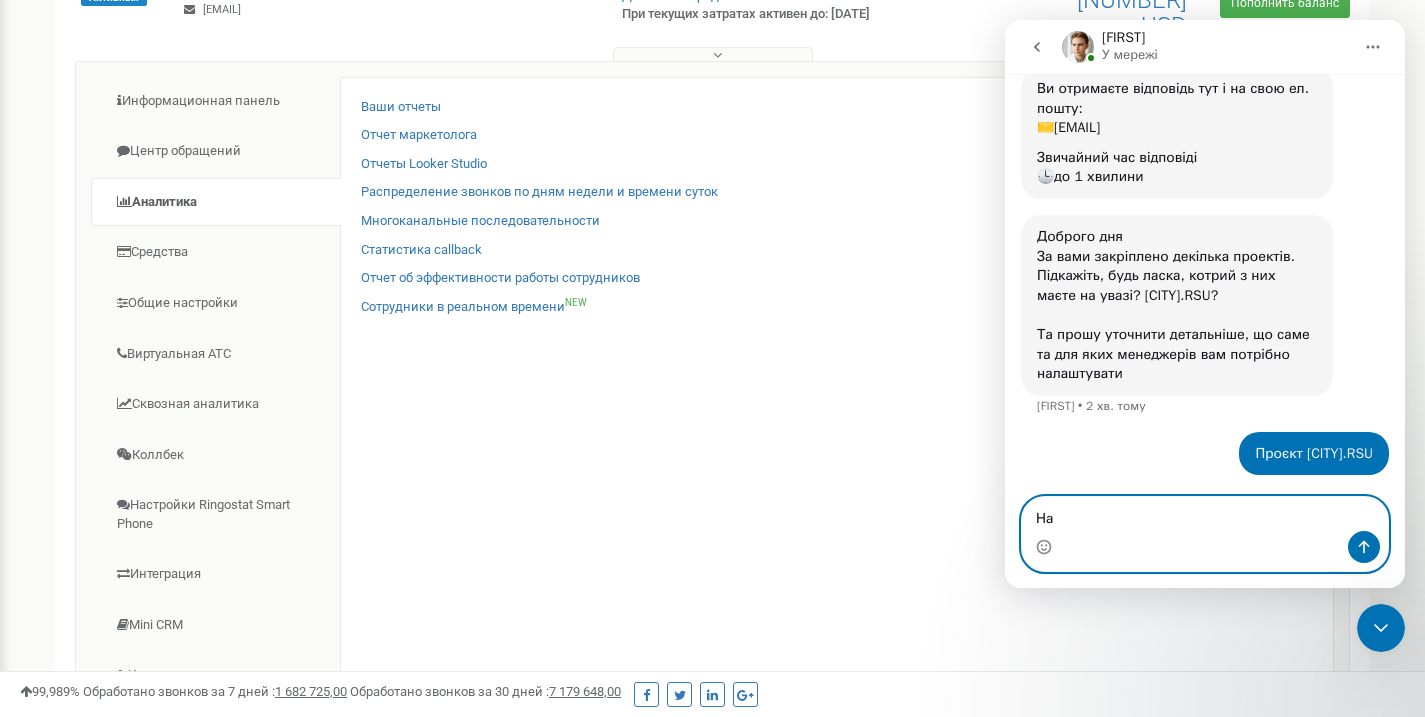 type on "Н" 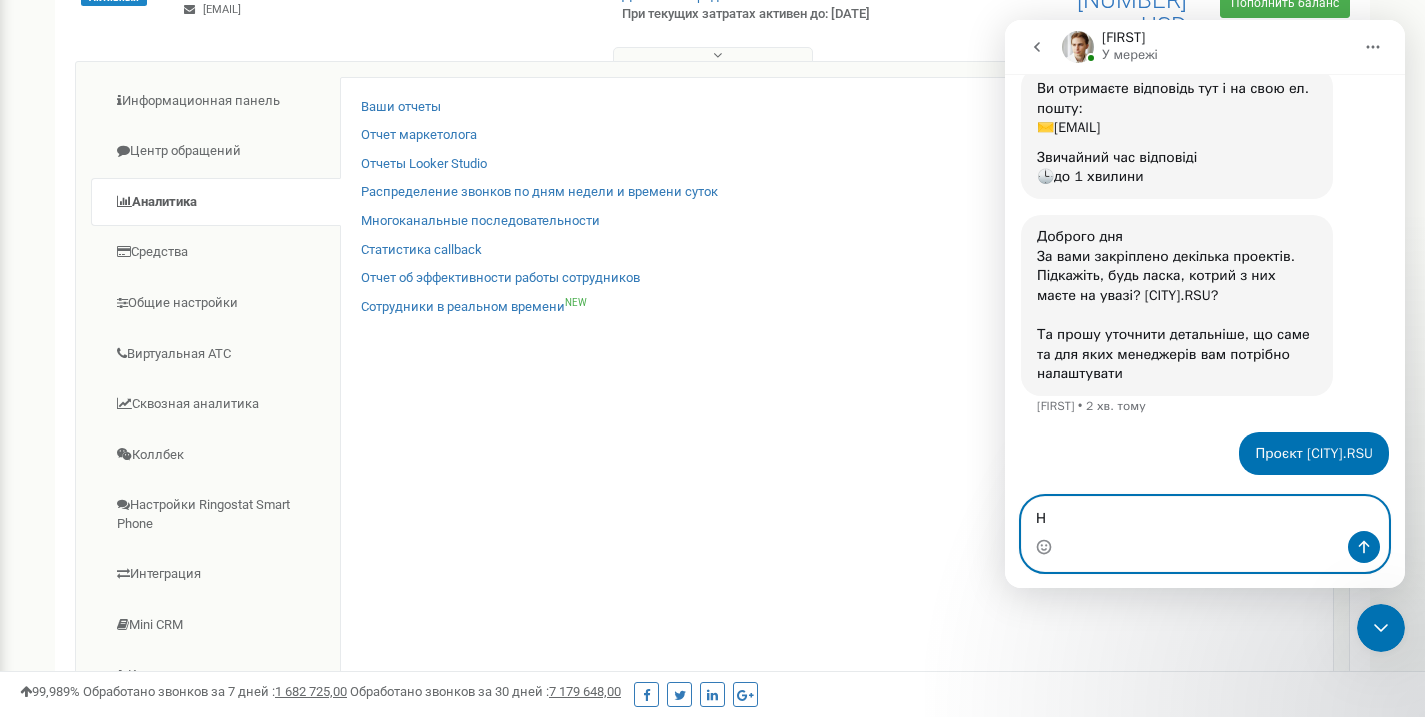 type 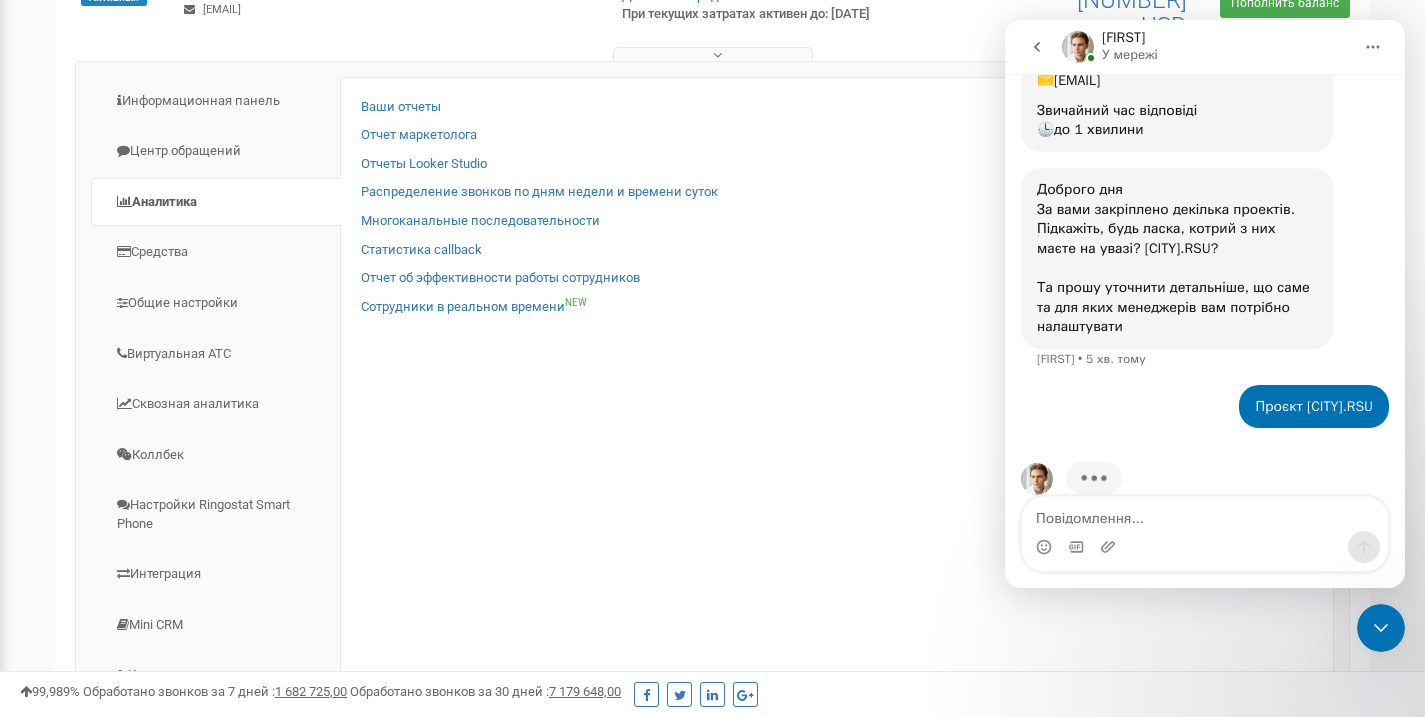scroll, scrollTop: 346, scrollLeft: 0, axis: vertical 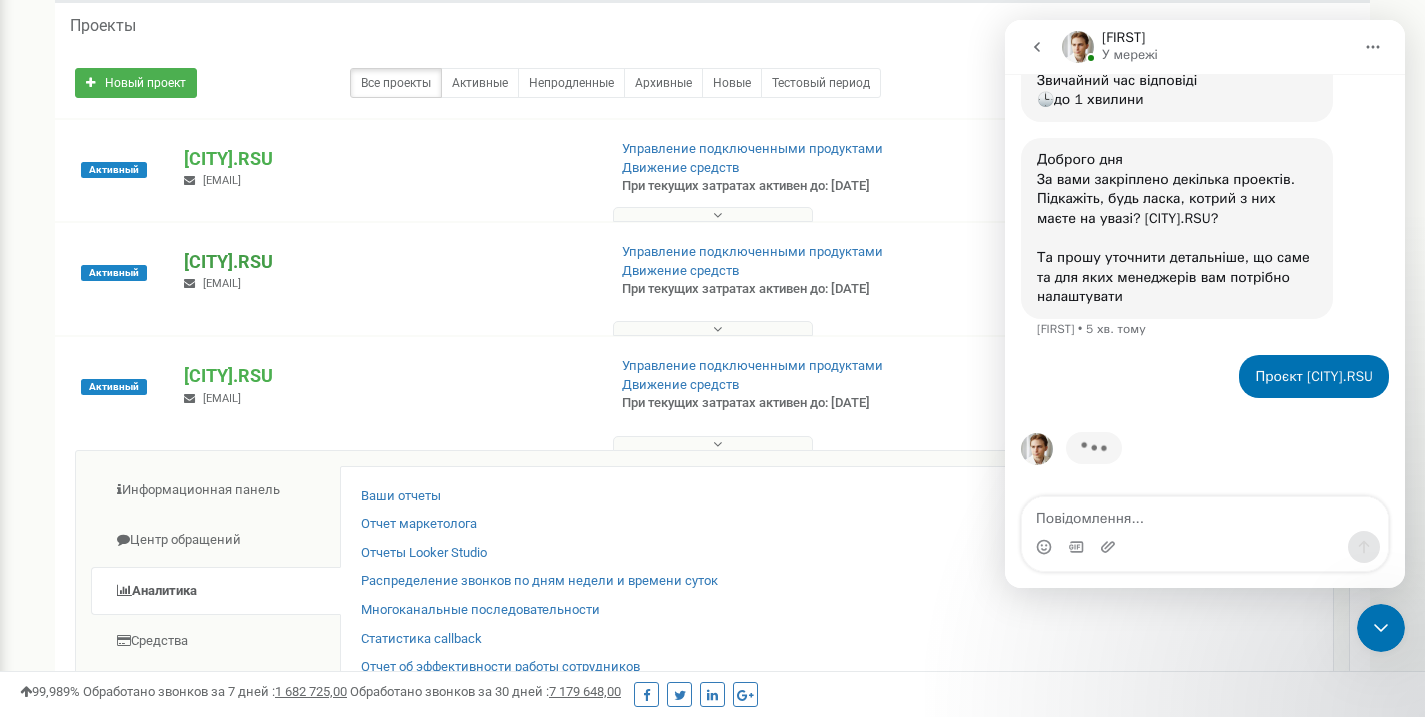 click on "Kyiv.RSU" at bounding box center (386, 262) 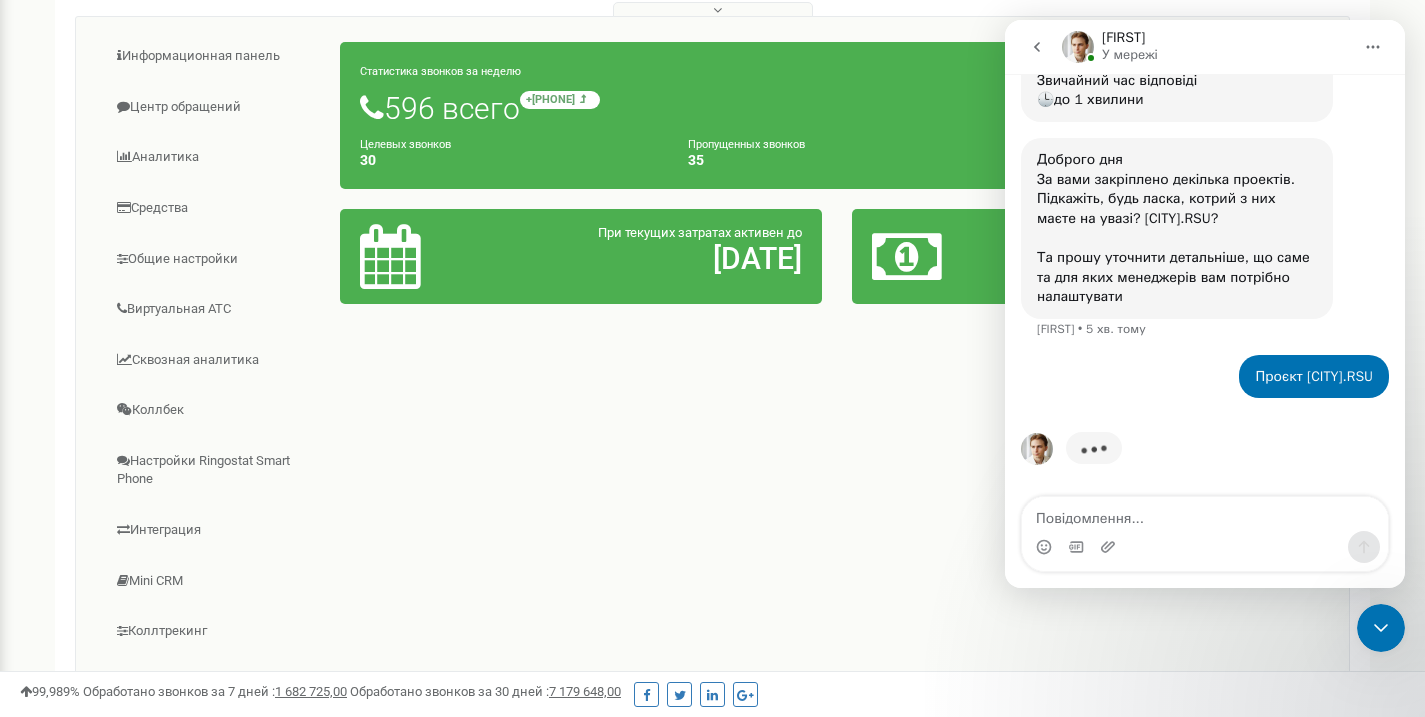 scroll, scrollTop: 520, scrollLeft: 0, axis: vertical 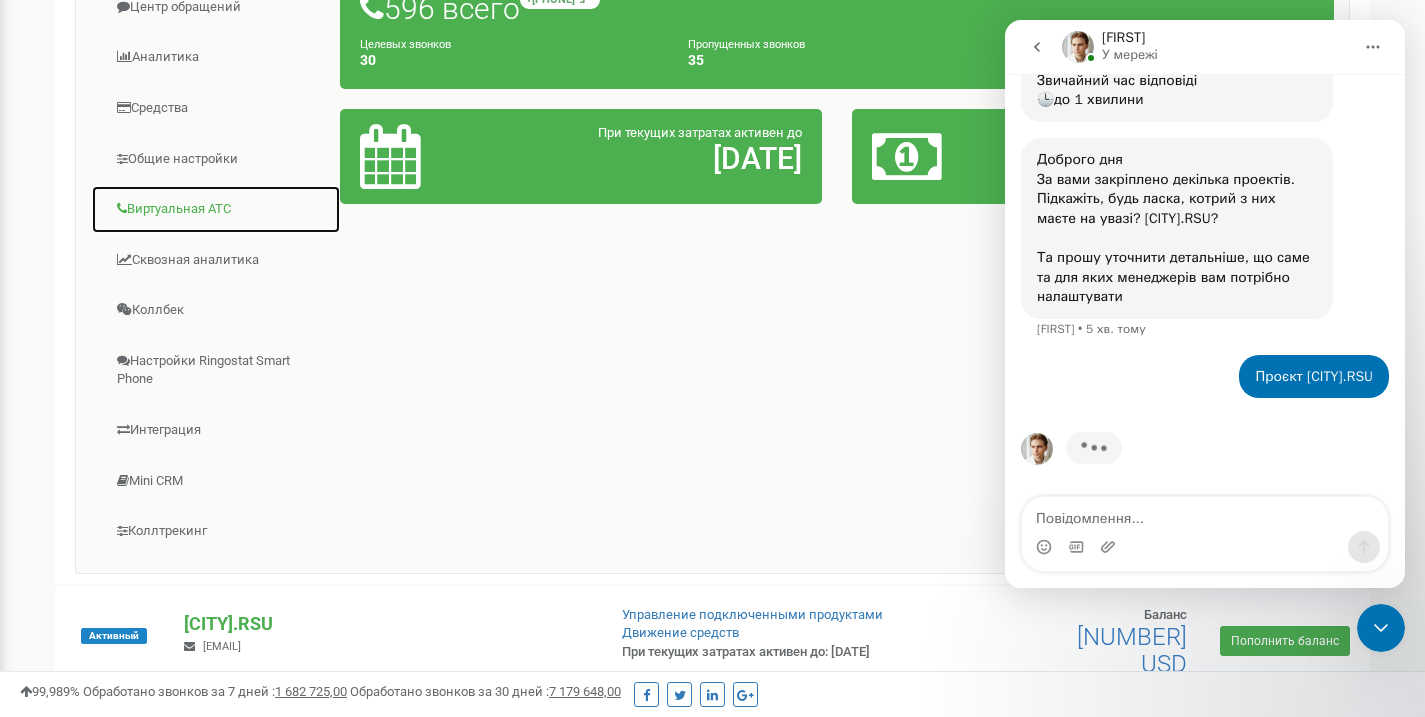click on "Виртуальная АТС" at bounding box center [216, 209] 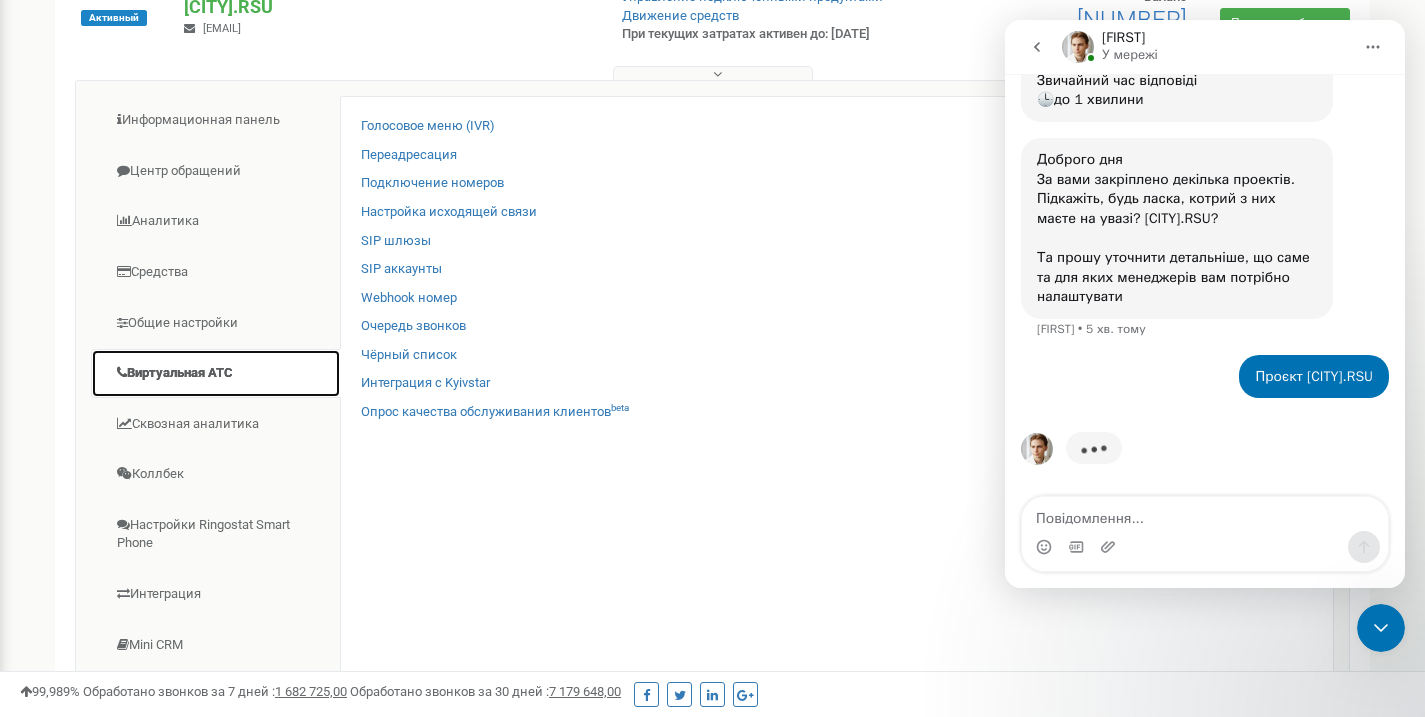 scroll, scrollTop: 347, scrollLeft: 0, axis: vertical 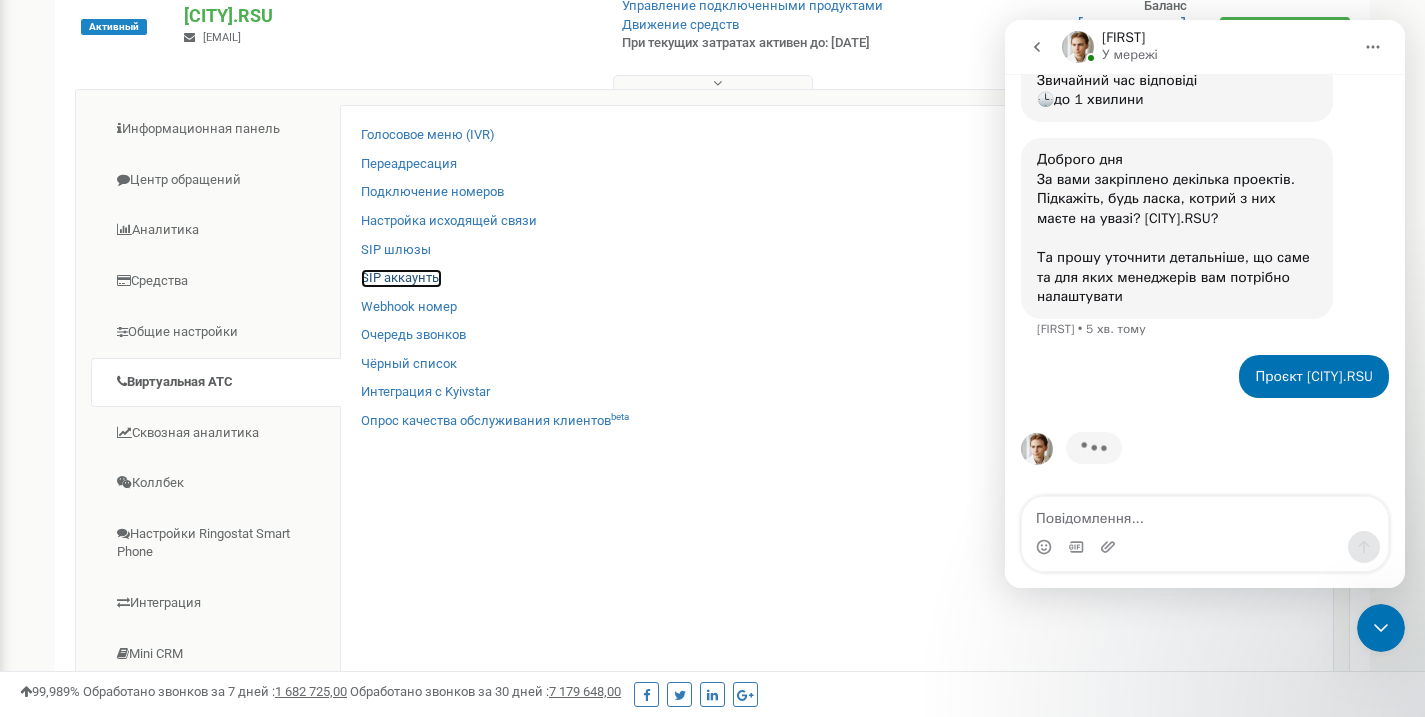 click on "SIP аккаунты" at bounding box center (401, 278) 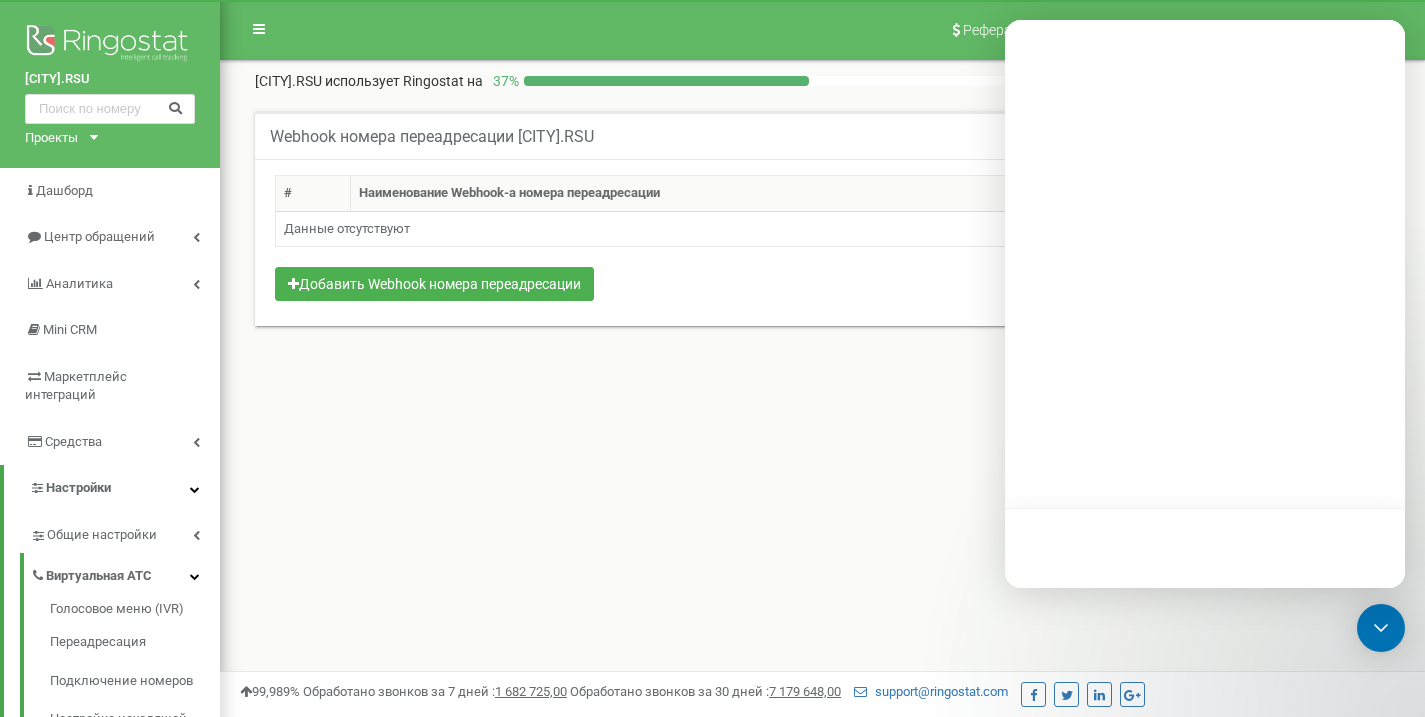 scroll, scrollTop: 0, scrollLeft: 0, axis: both 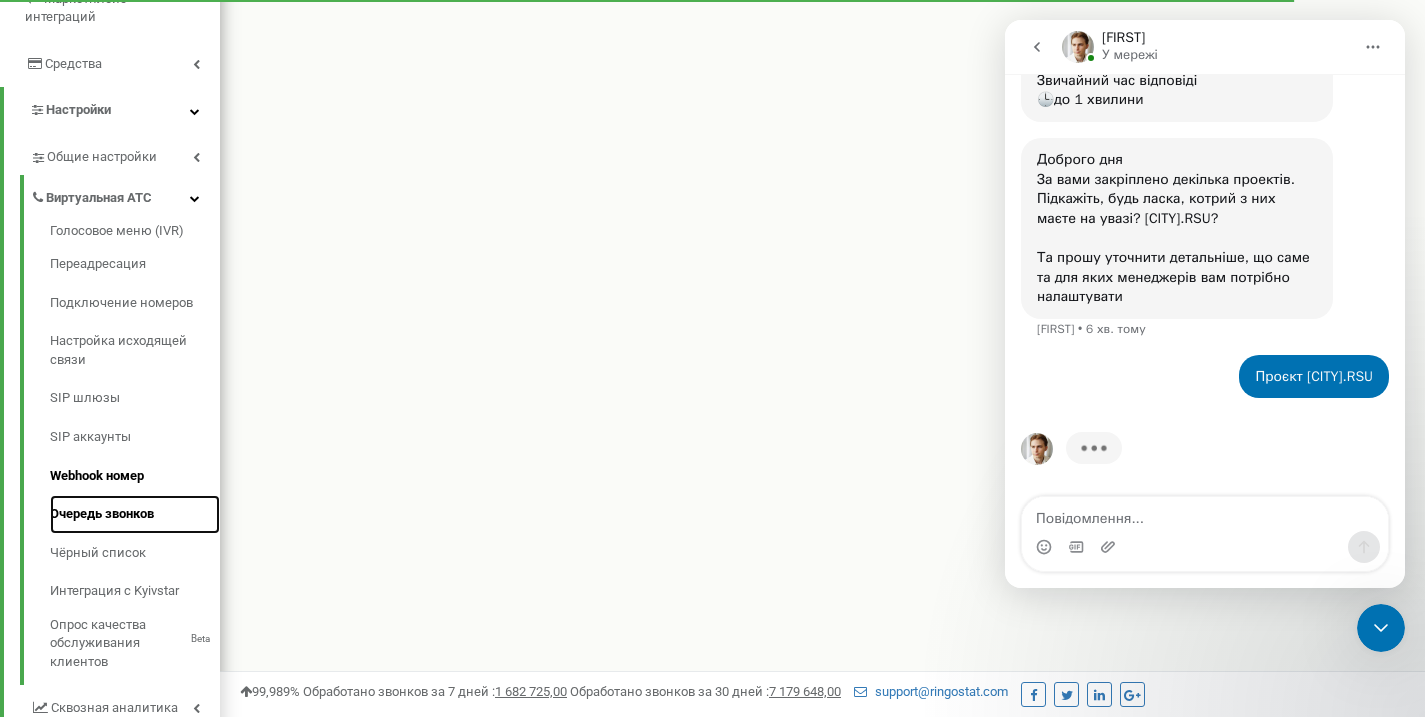 click on "Очередь звонков" at bounding box center (135, 514) 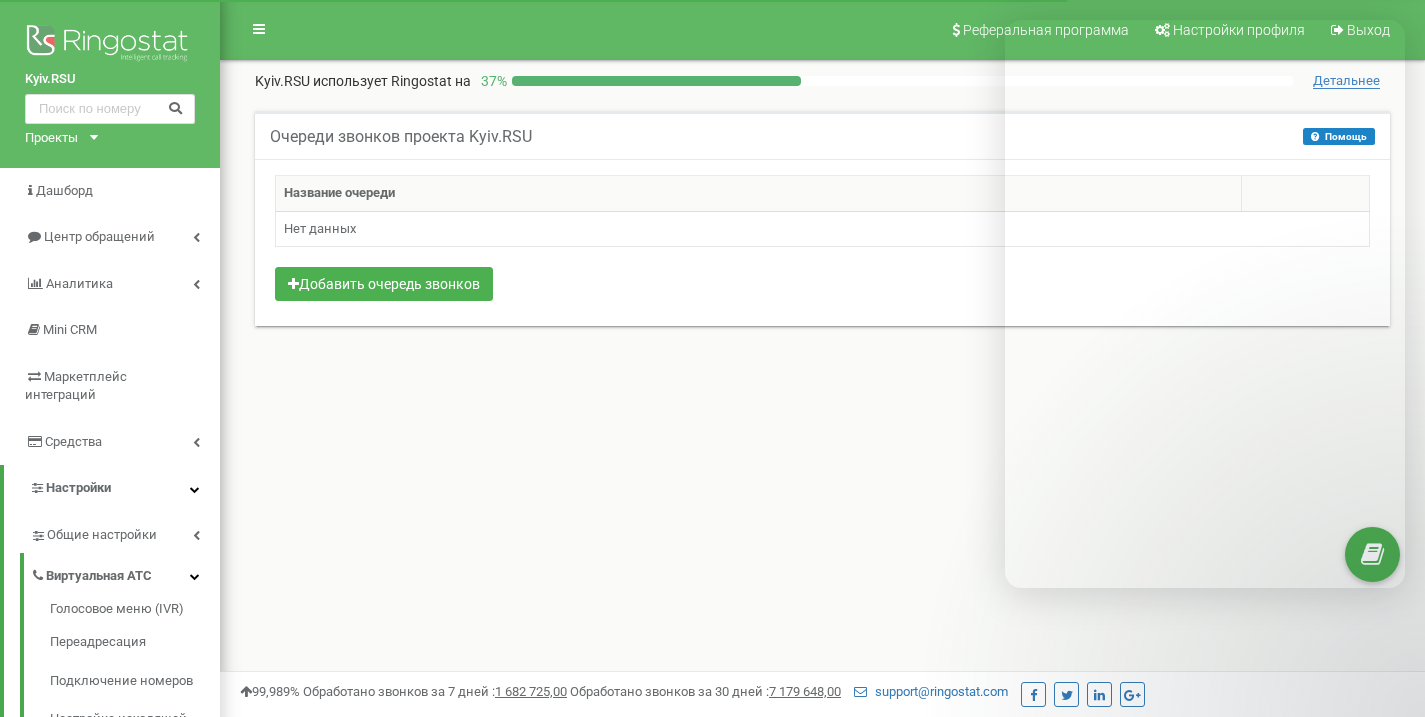 scroll, scrollTop: 0, scrollLeft: 0, axis: both 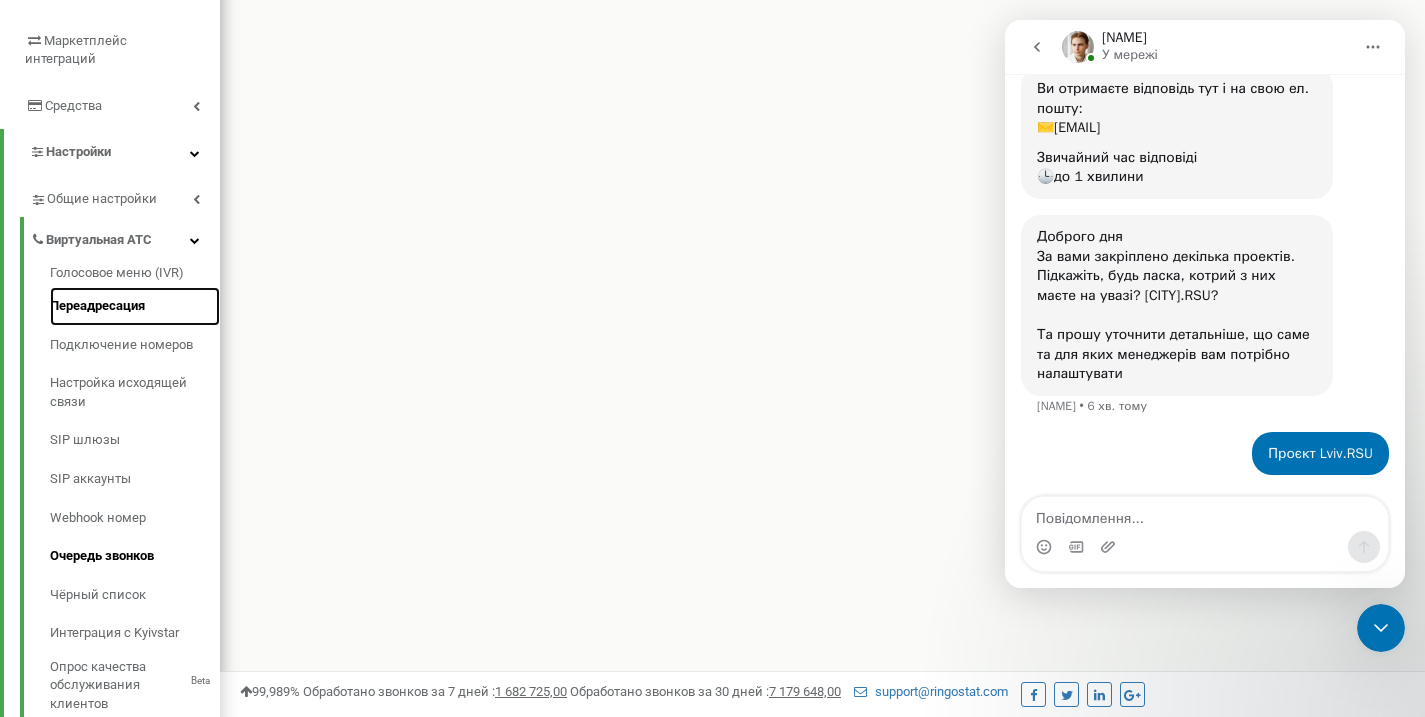 click on "Переадресация" at bounding box center (135, 306) 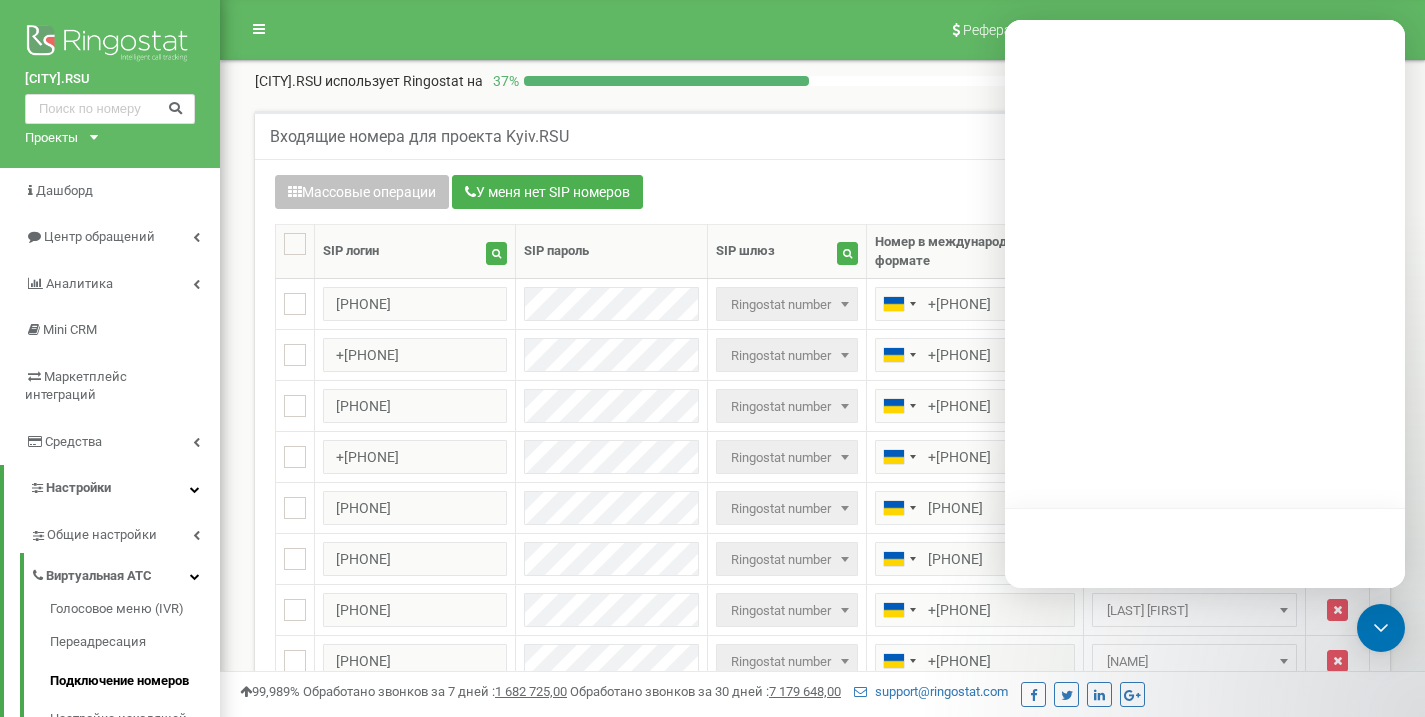 scroll, scrollTop: 0, scrollLeft: 0, axis: both 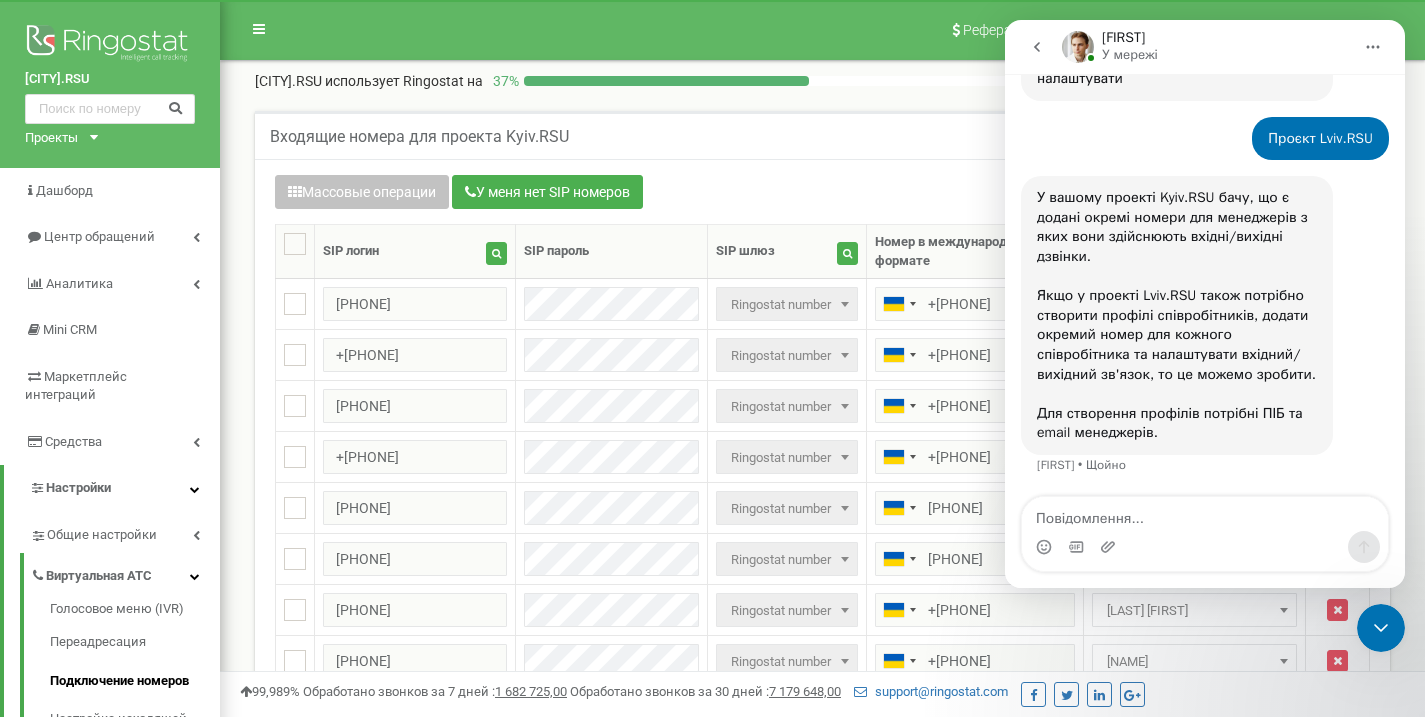 click at bounding box center [1205, 514] 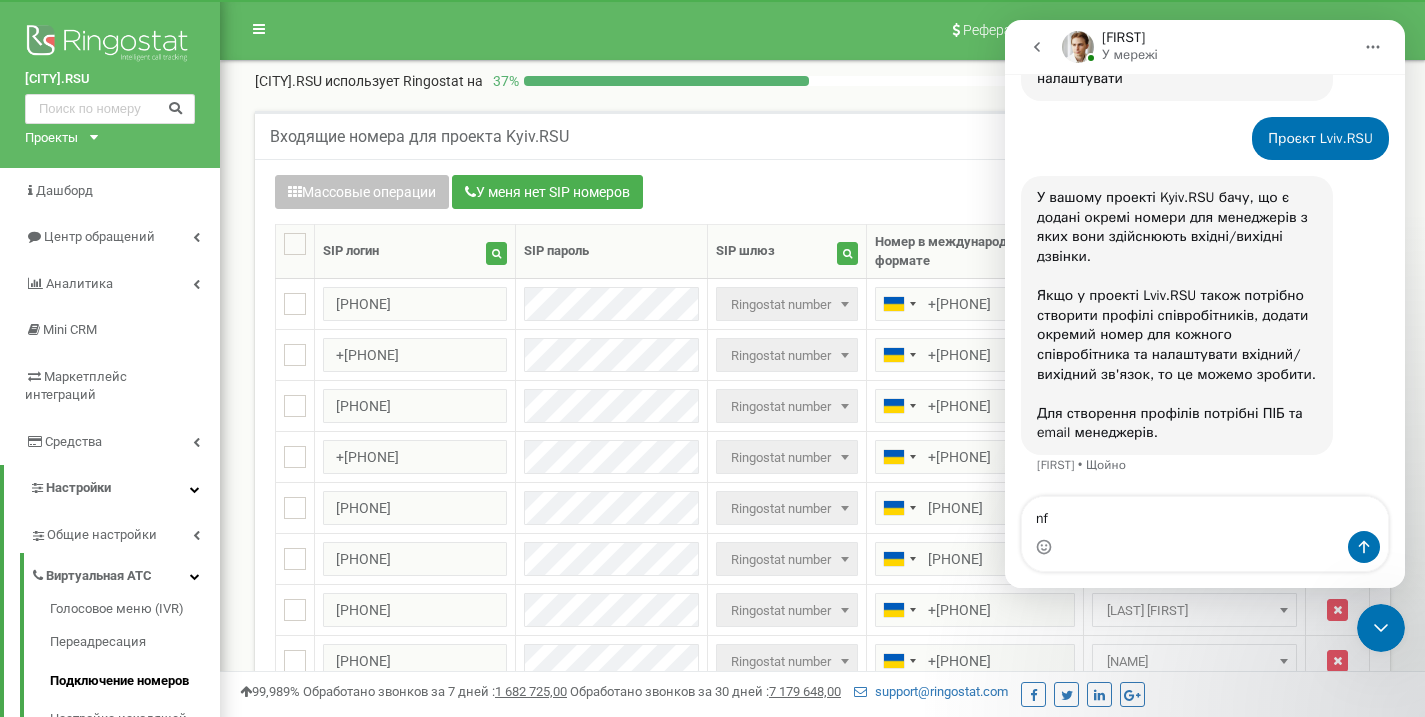 type on "n" 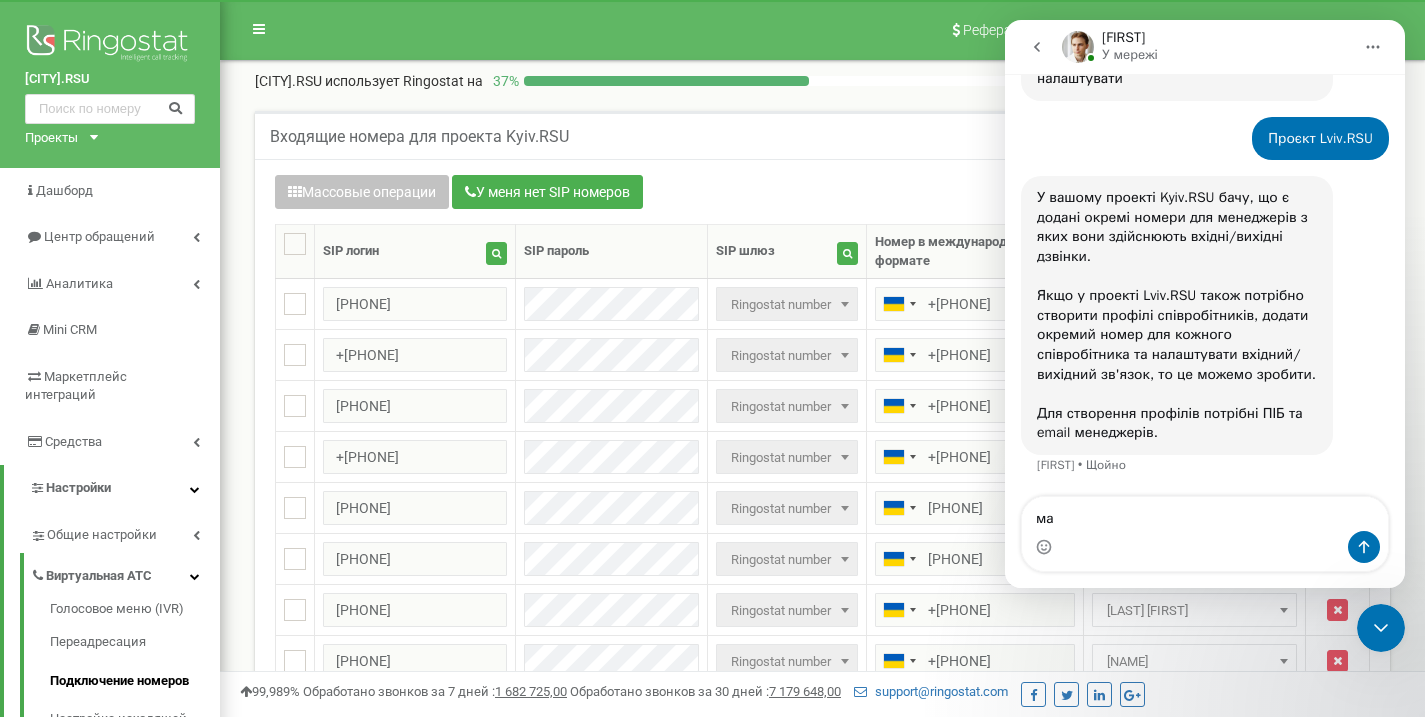 type on "м" 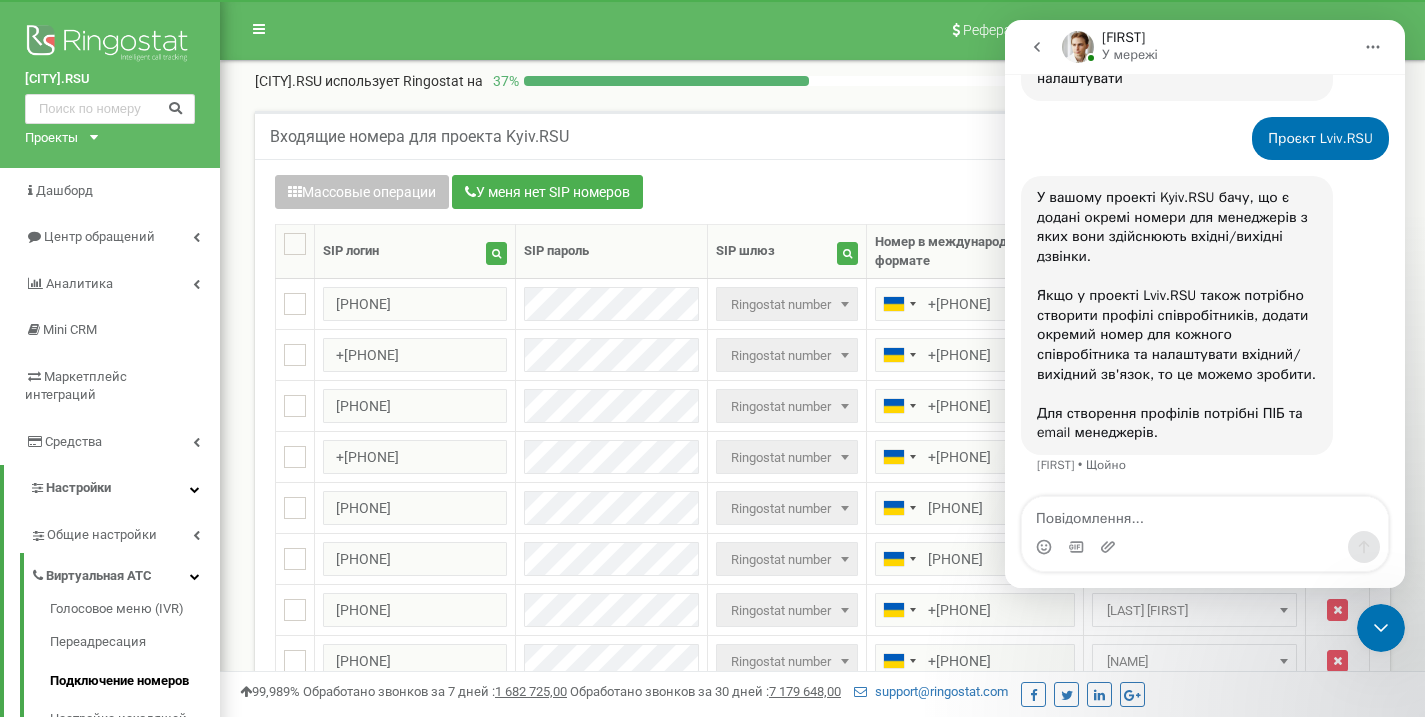 type on "м" 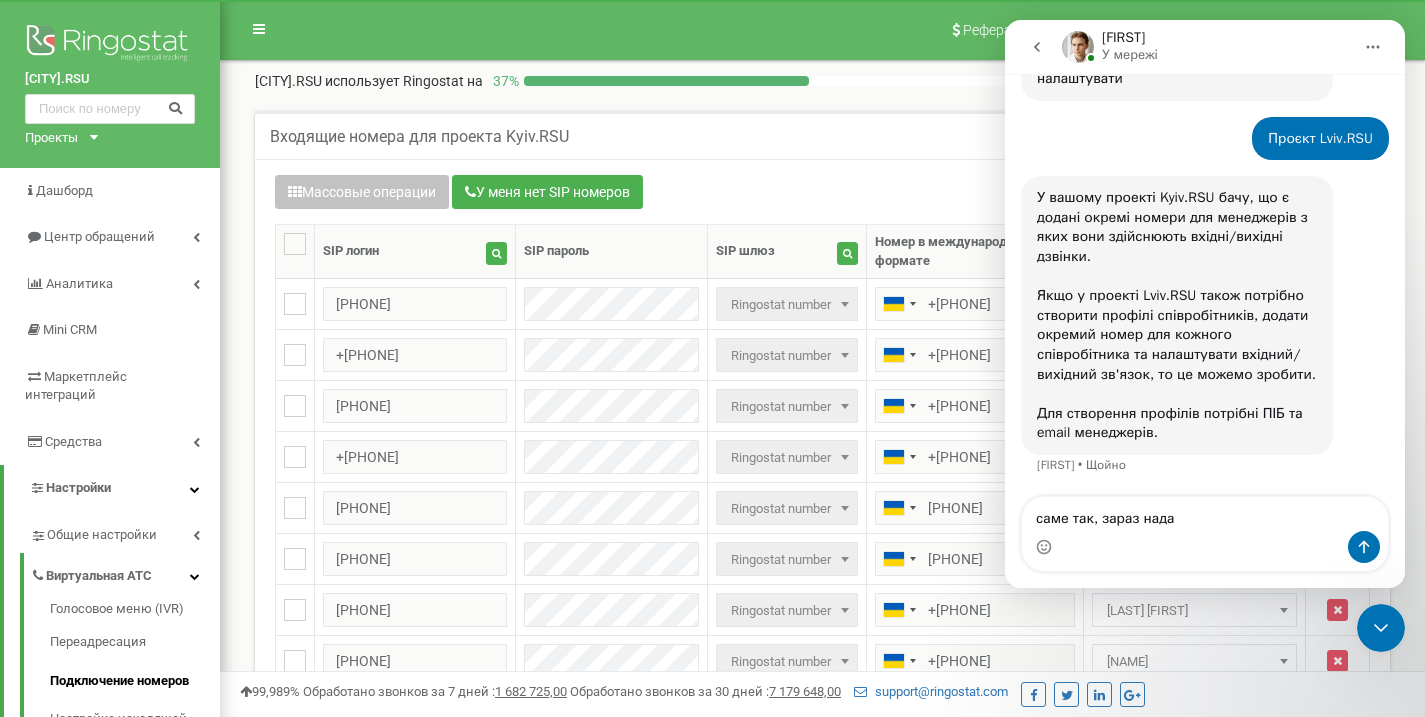 type on "саме так, зараз надам" 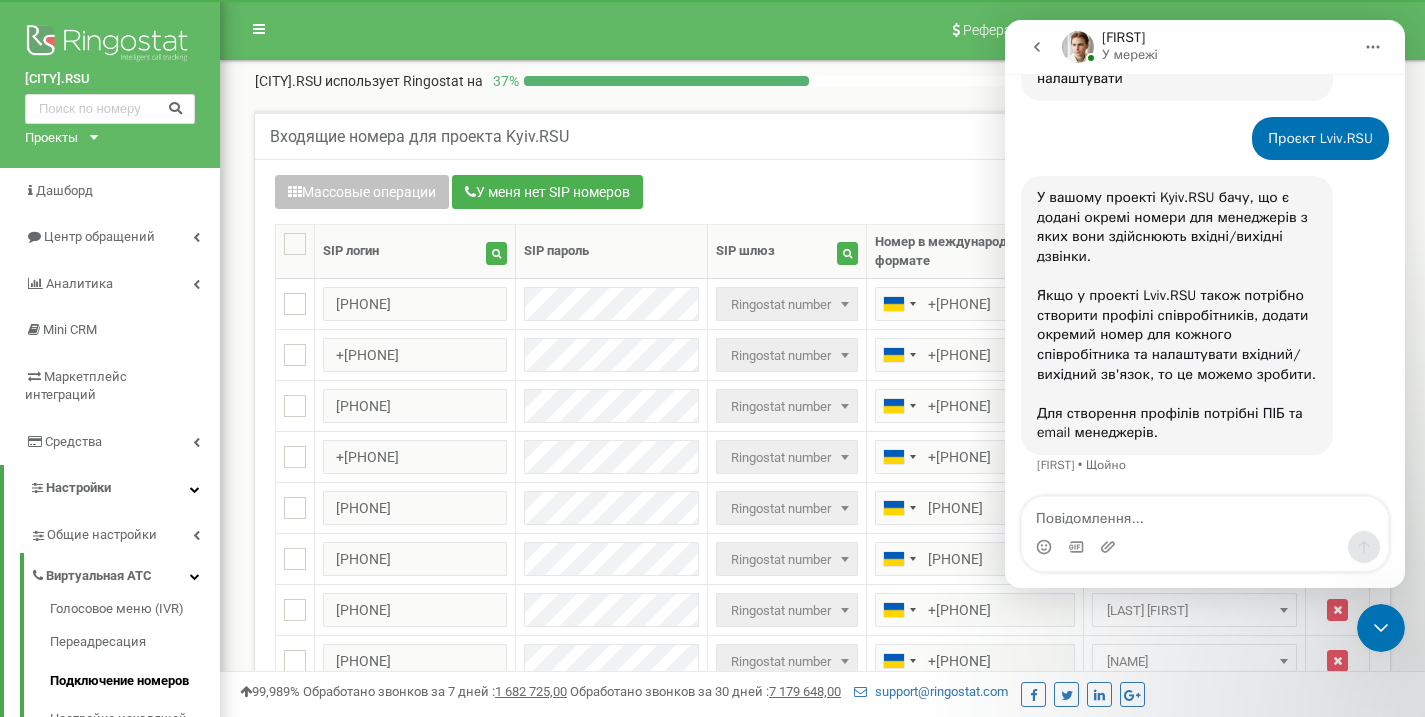 scroll, scrollTop: 623, scrollLeft: 0, axis: vertical 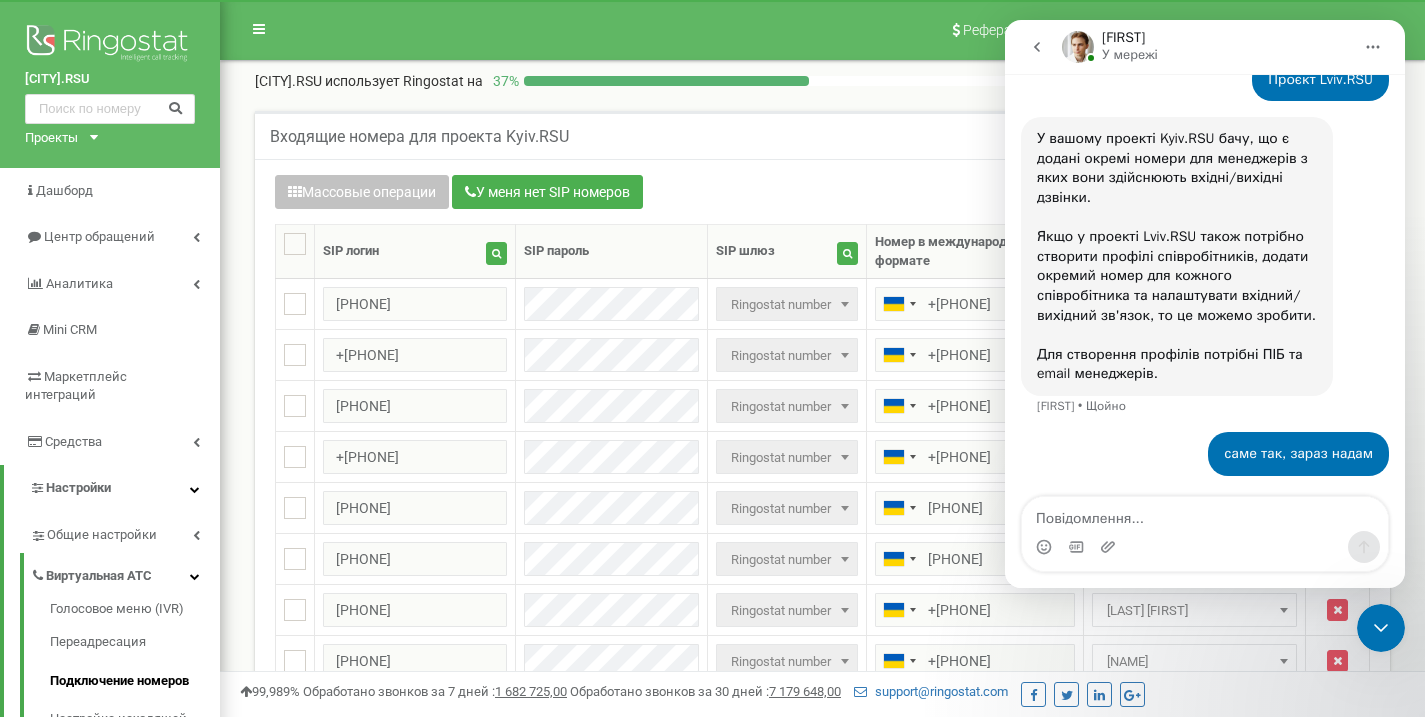 type on "П" 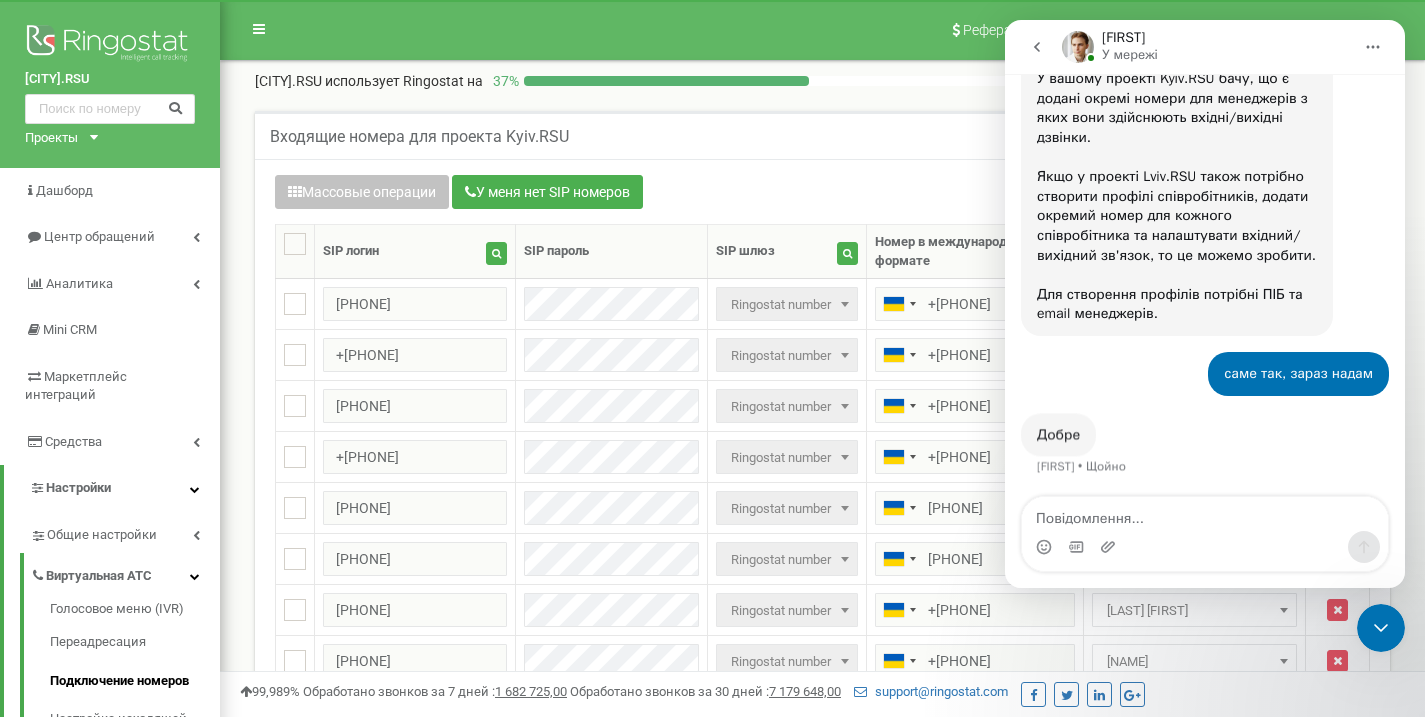 scroll, scrollTop: 683, scrollLeft: 0, axis: vertical 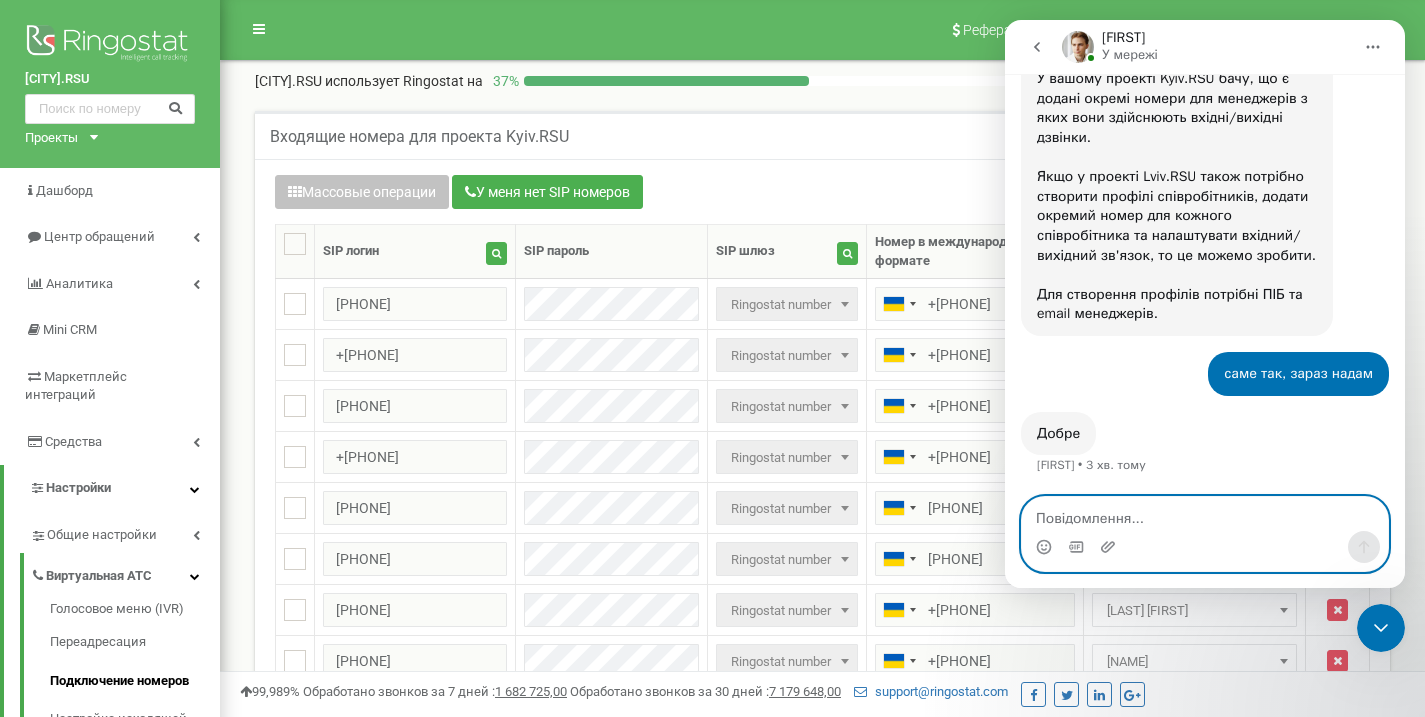 click at bounding box center (1205, 514) 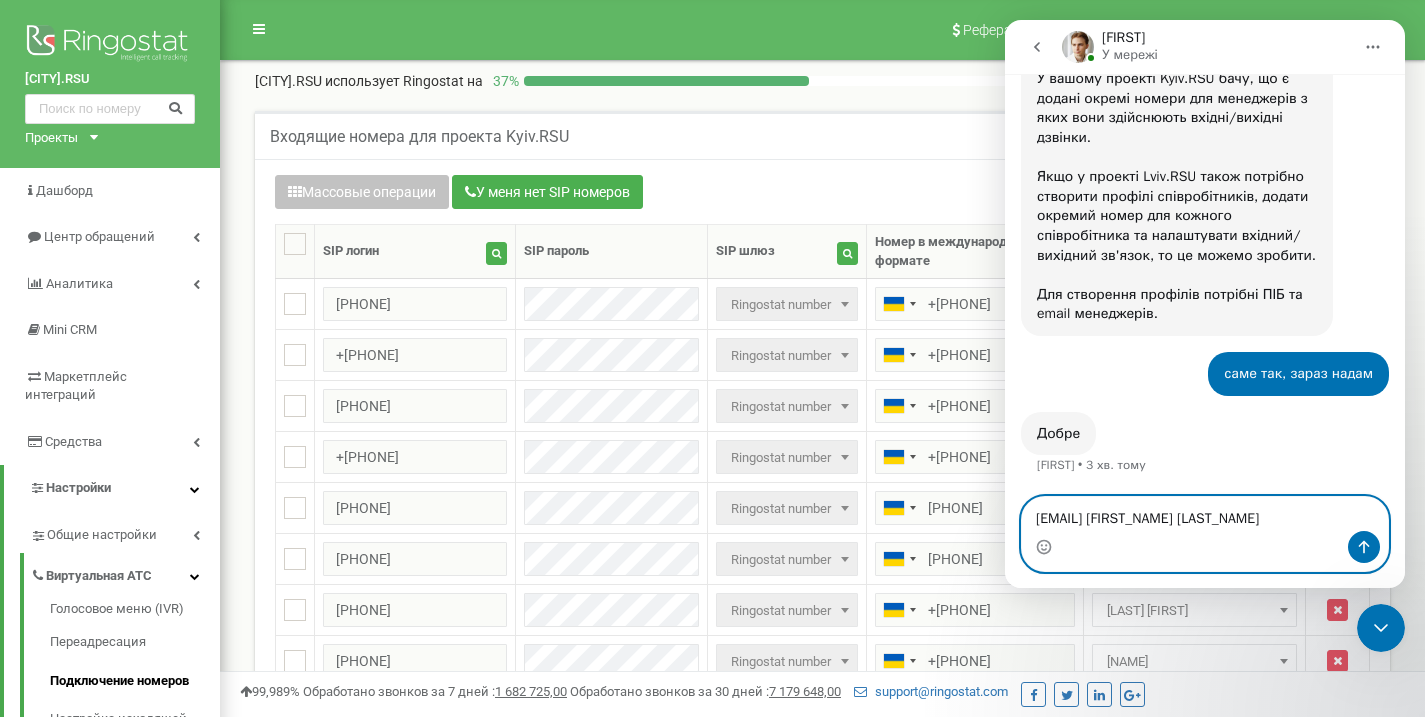 type on "liljanapolna@gmail.com Польна Ліляна" 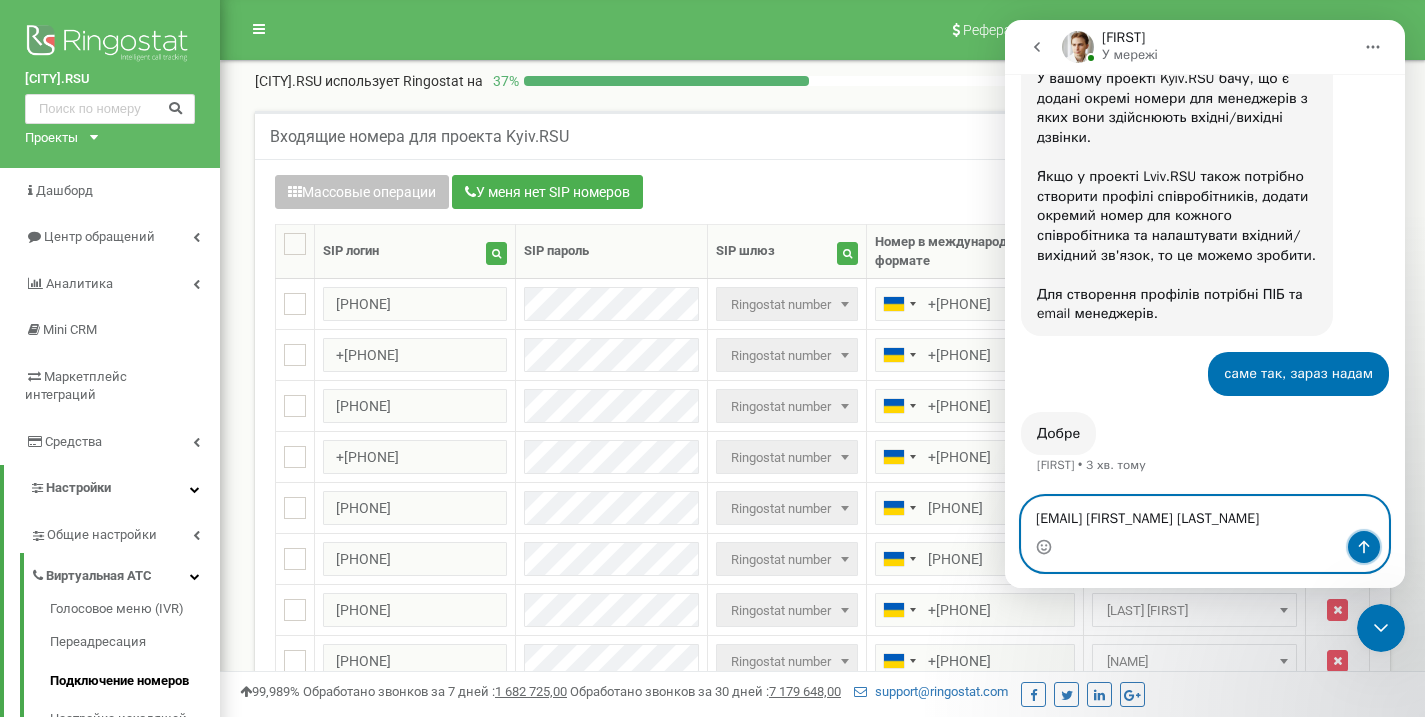 click 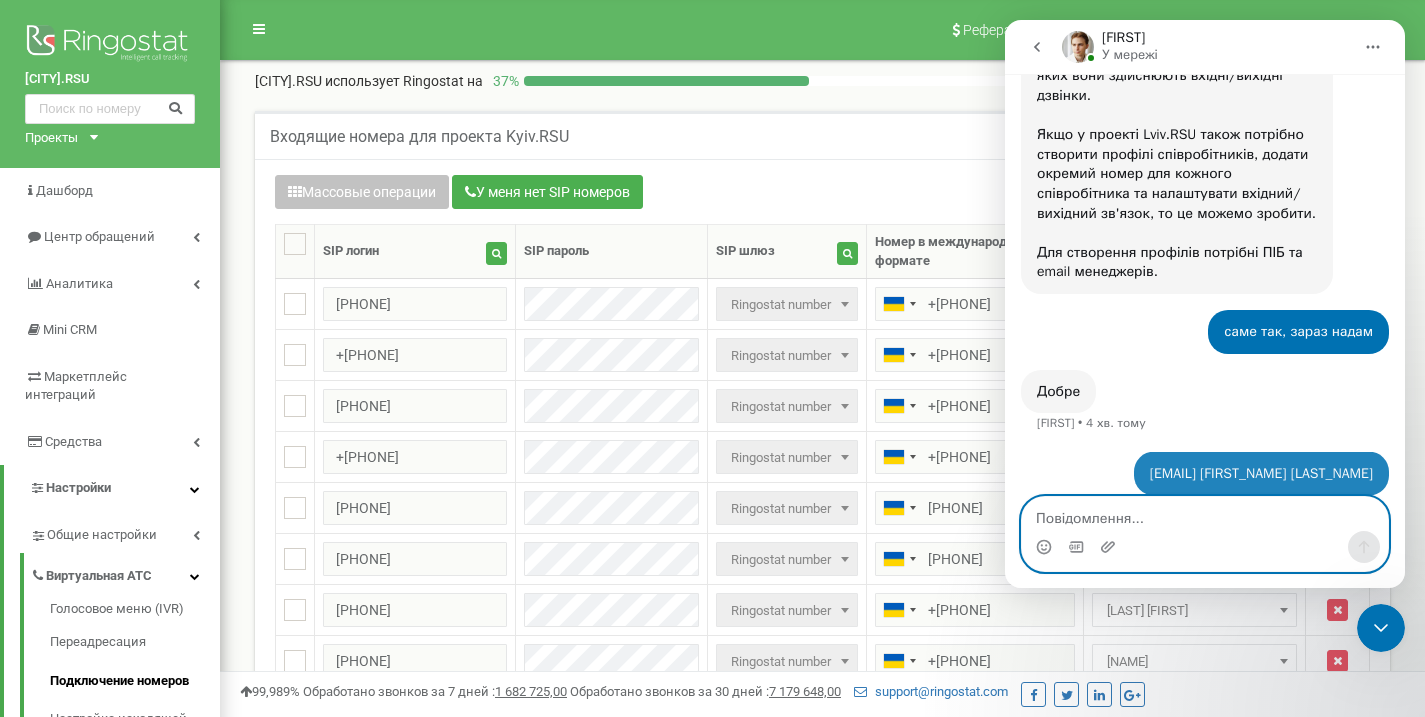 scroll, scrollTop: 743, scrollLeft: 0, axis: vertical 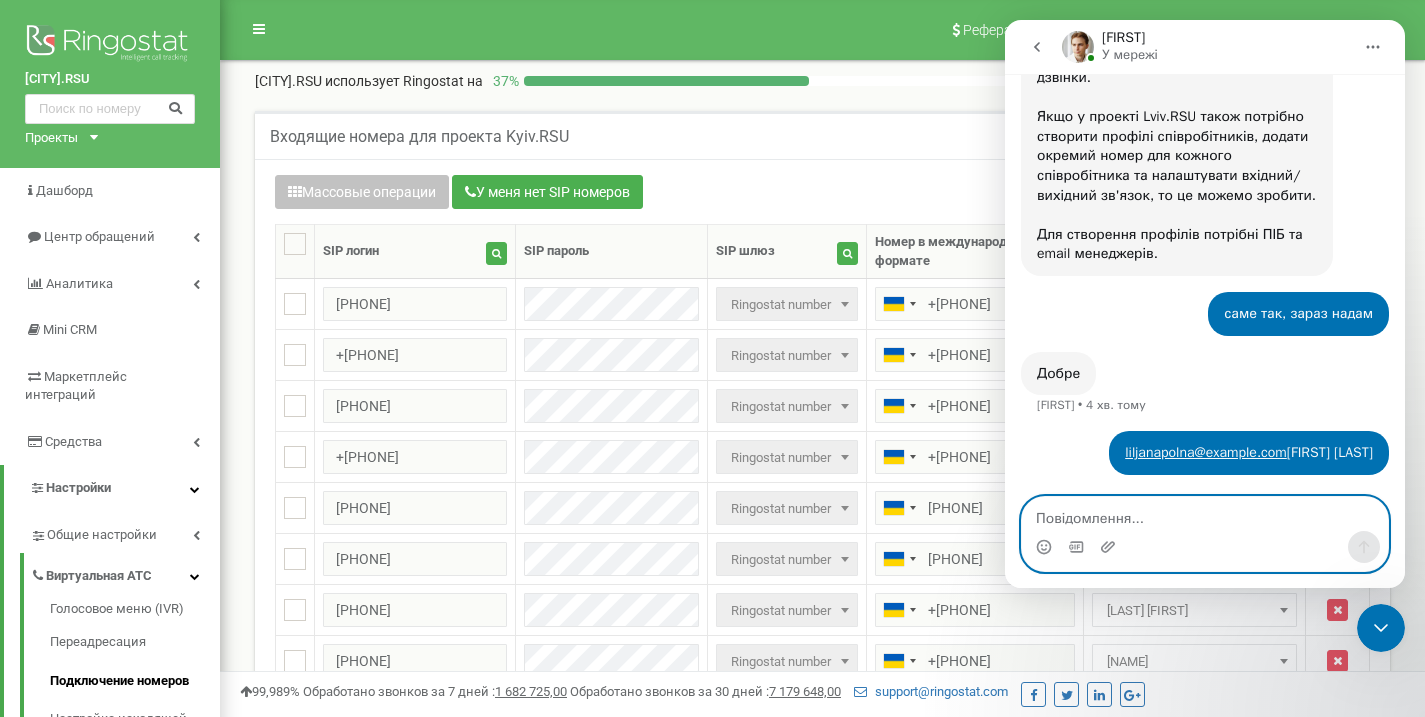 paste on "[EMAIL]" 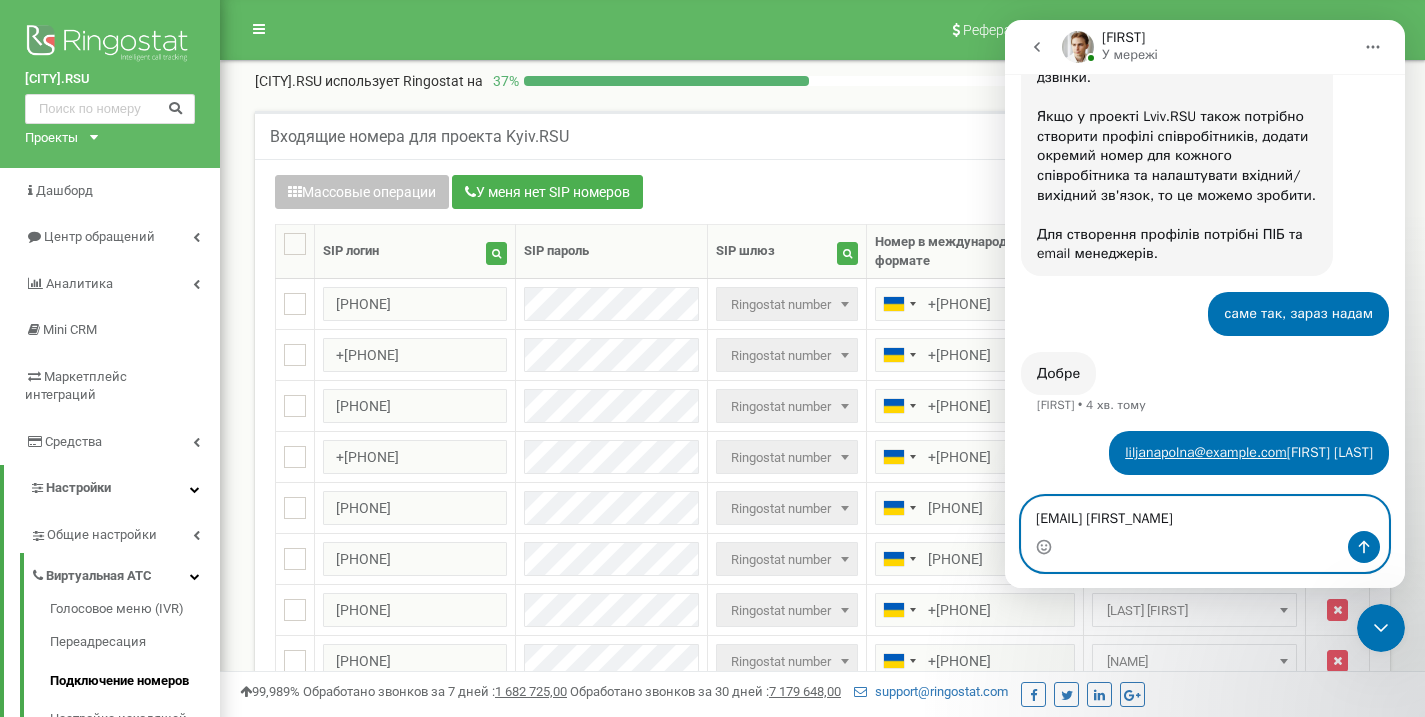 type on "grigaandriy@ukr.net Грига Андрій" 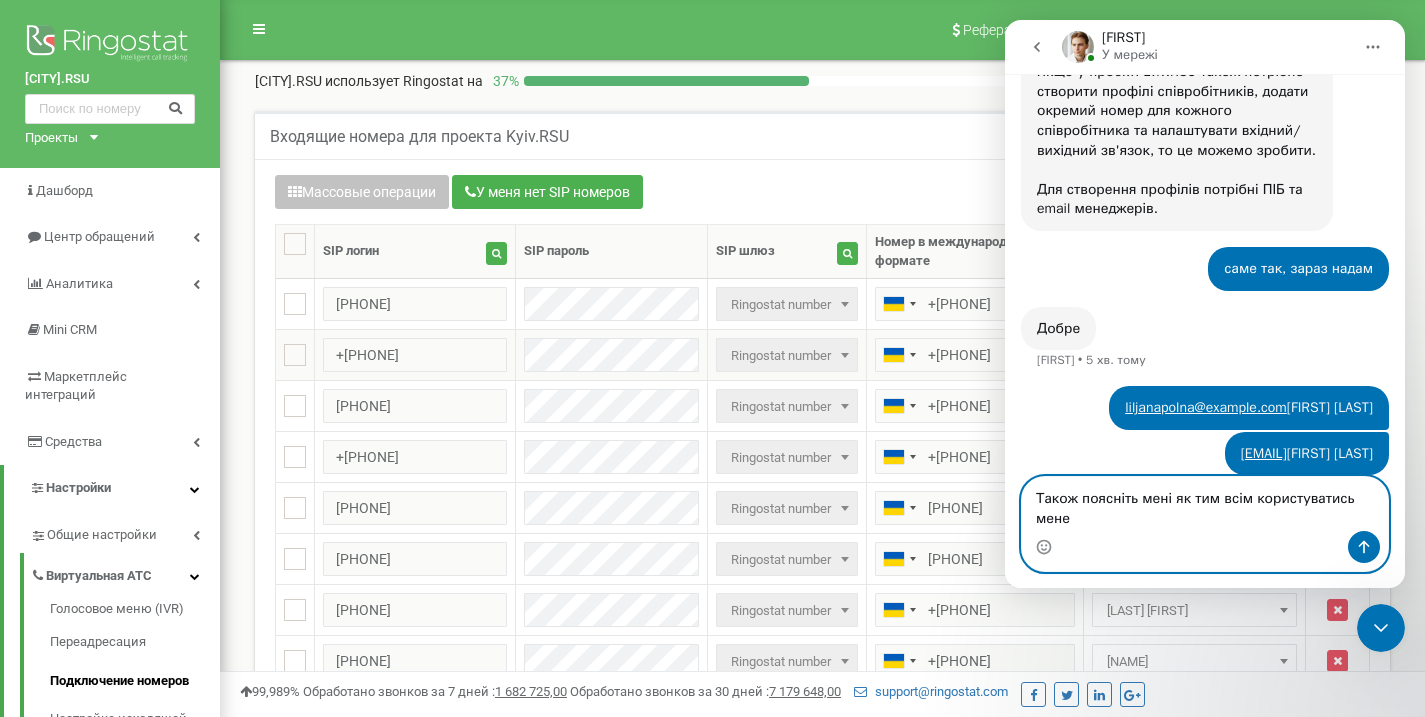 scroll, scrollTop: 808, scrollLeft: 0, axis: vertical 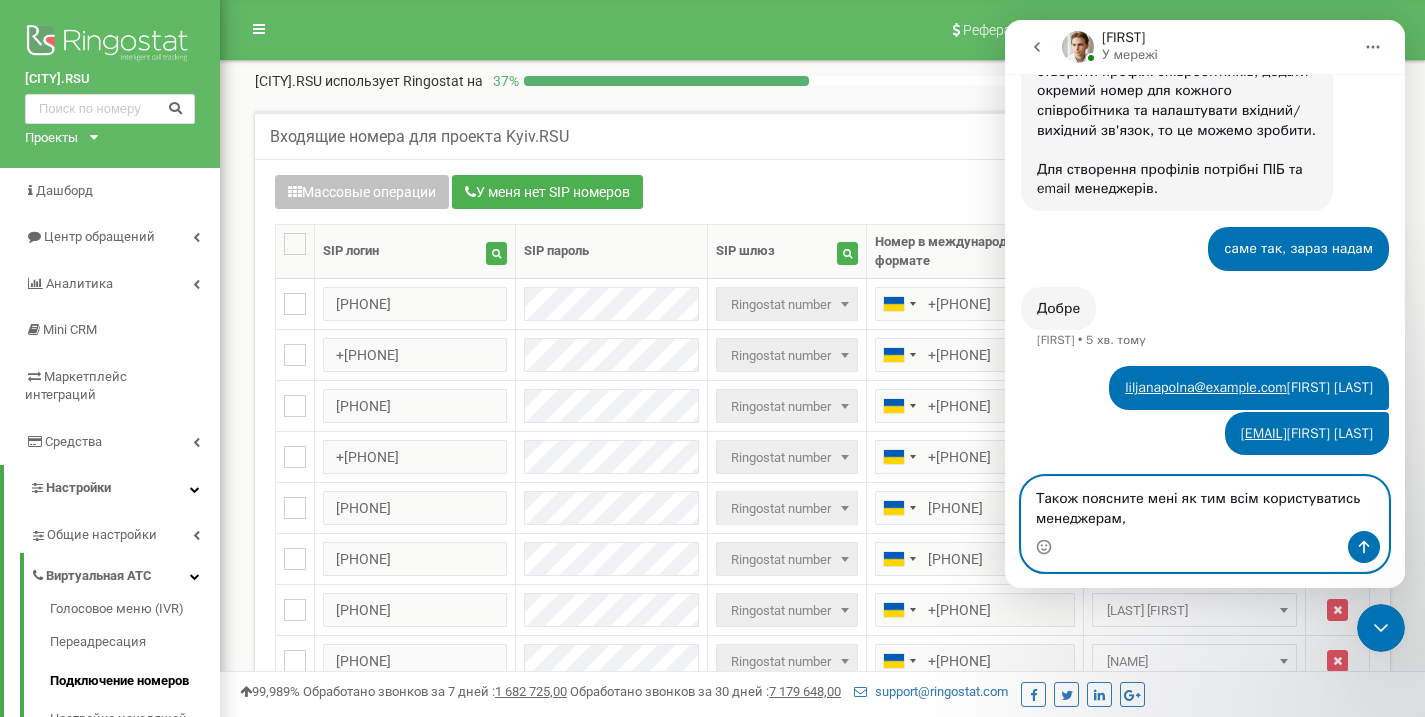 click on "Також поясните мені як тим всім користуватись менеджерам," at bounding box center (1205, 504) 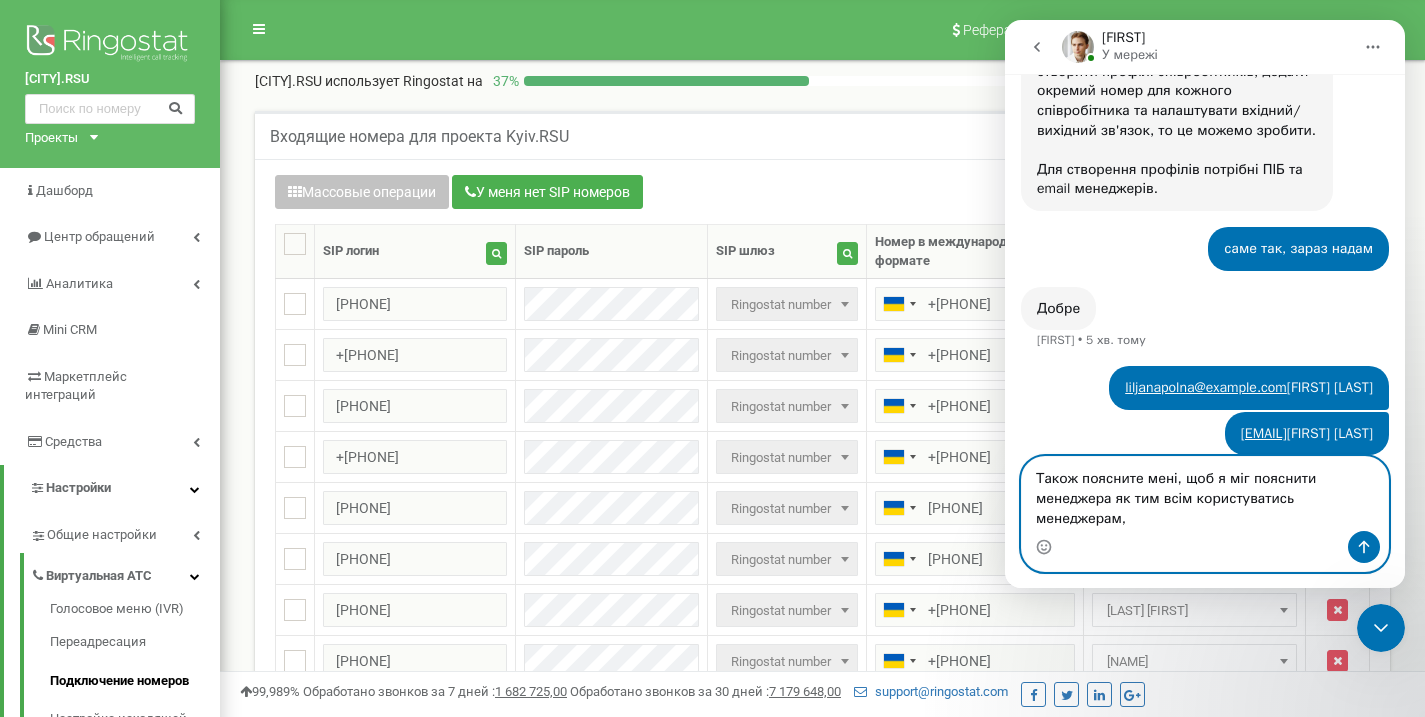 scroll, scrollTop: 828, scrollLeft: 0, axis: vertical 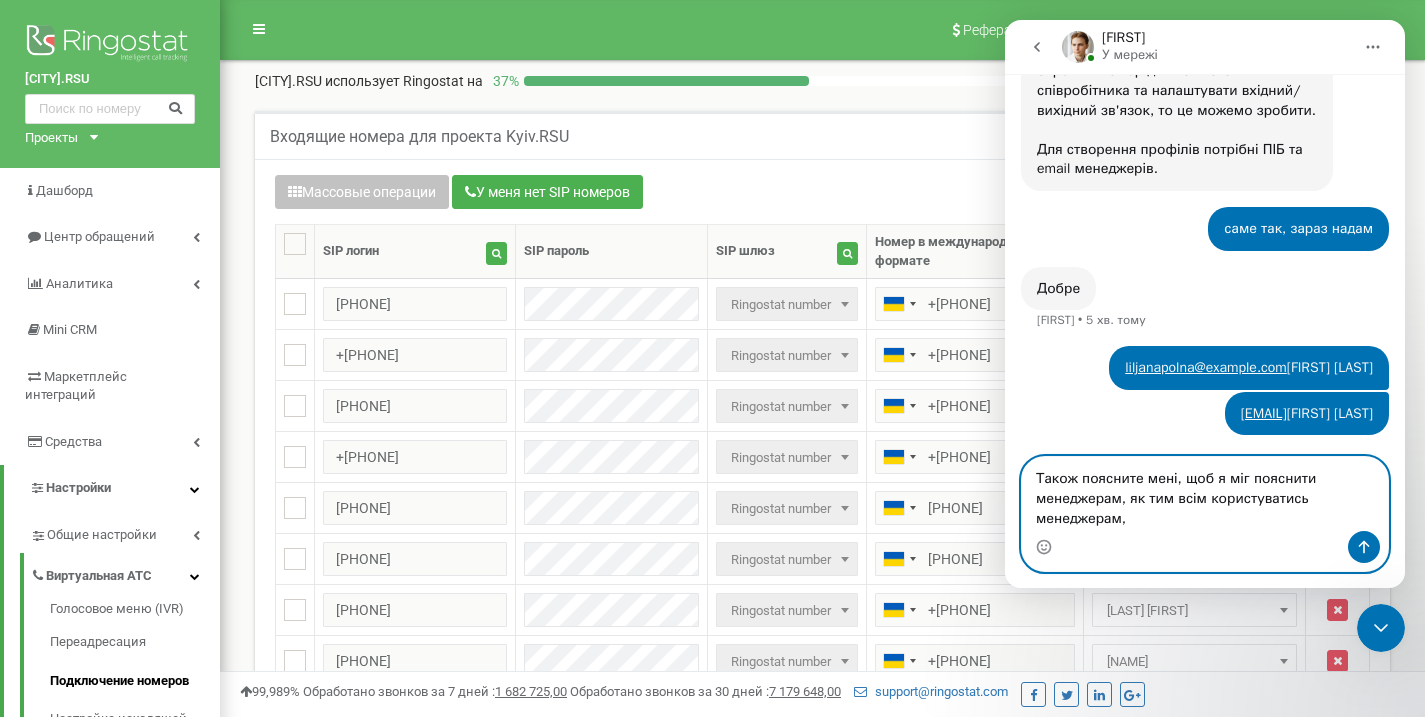 type on "Також поясните мені, щоб я міг пояснити менеджерам, як тим всім користуватись менеджерам," 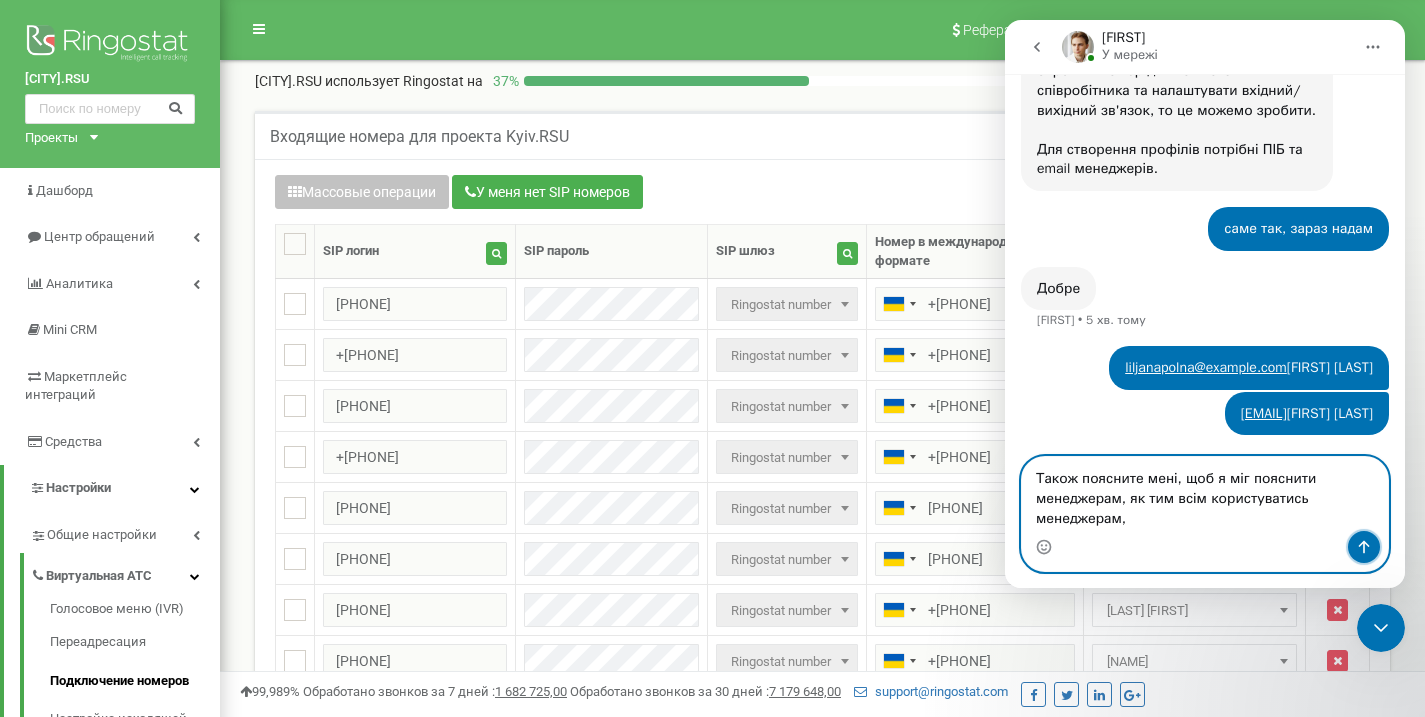 click 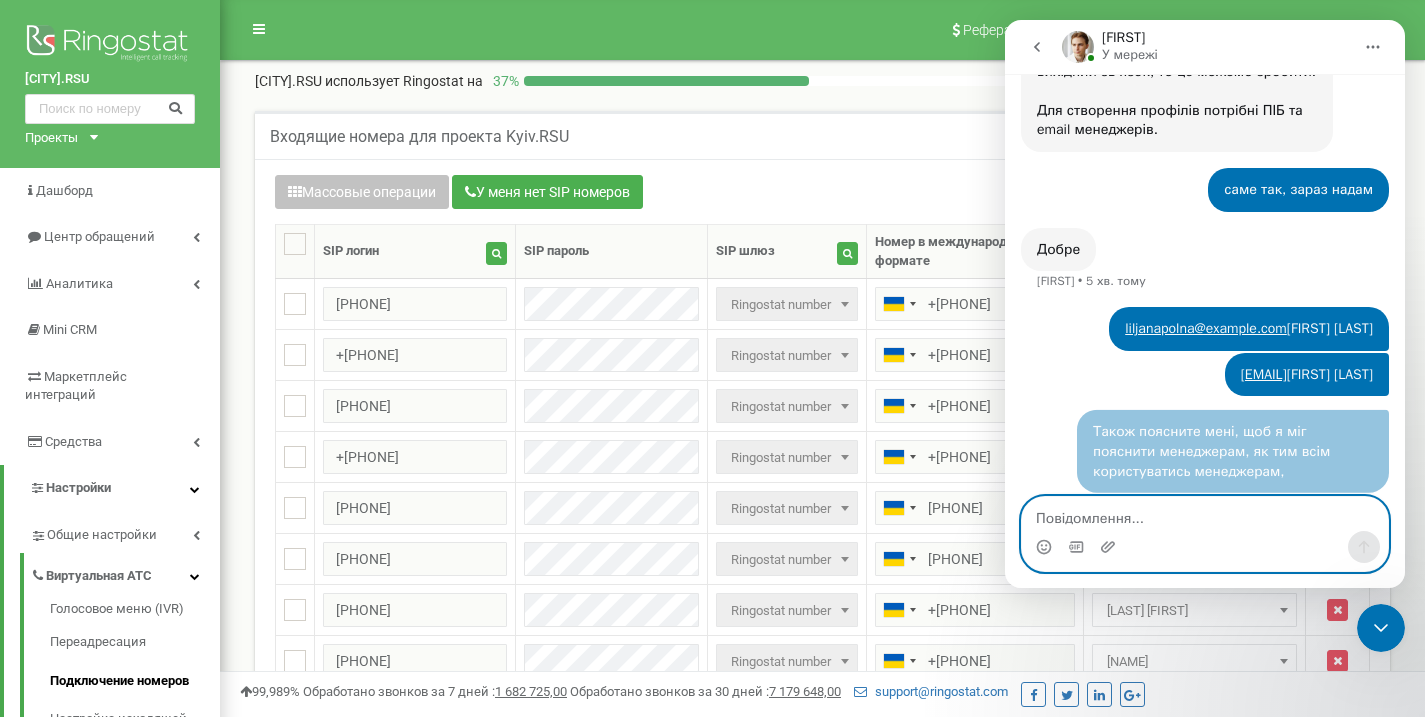 scroll, scrollTop: 873, scrollLeft: 0, axis: vertical 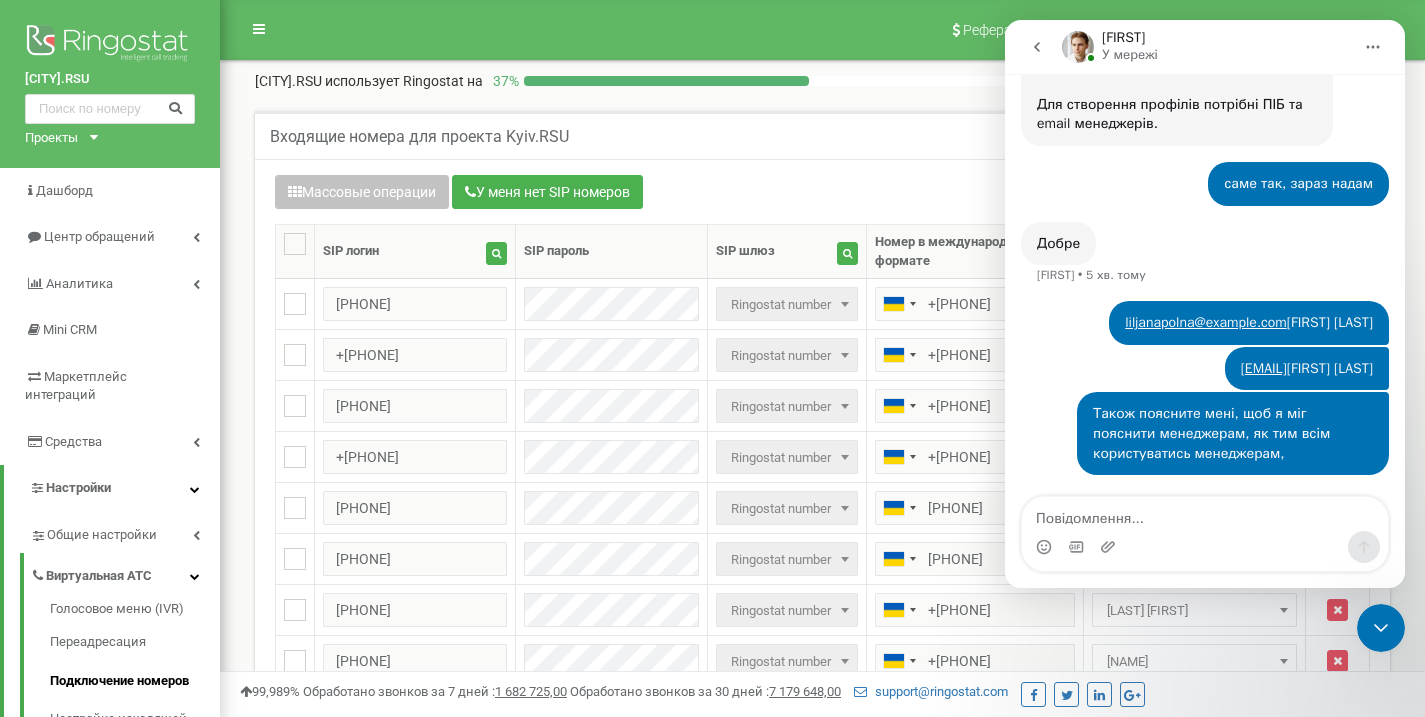 click on "Також поясните мені, щоб я міг пояснити менеджерам, як тим всім користуватись менеджерам,  Станислав    •   Щойно" at bounding box center [1205, 445] 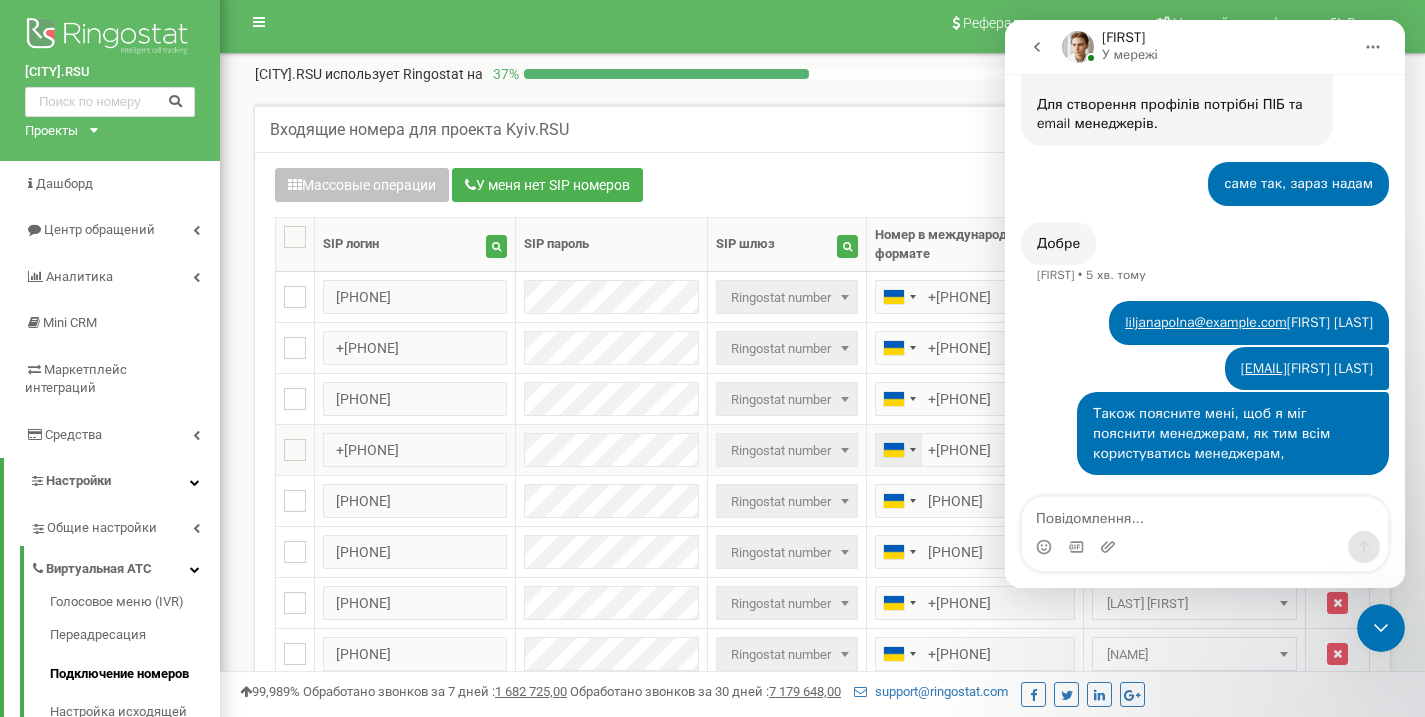 scroll, scrollTop: 17, scrollLeft: 0, axis: vertical 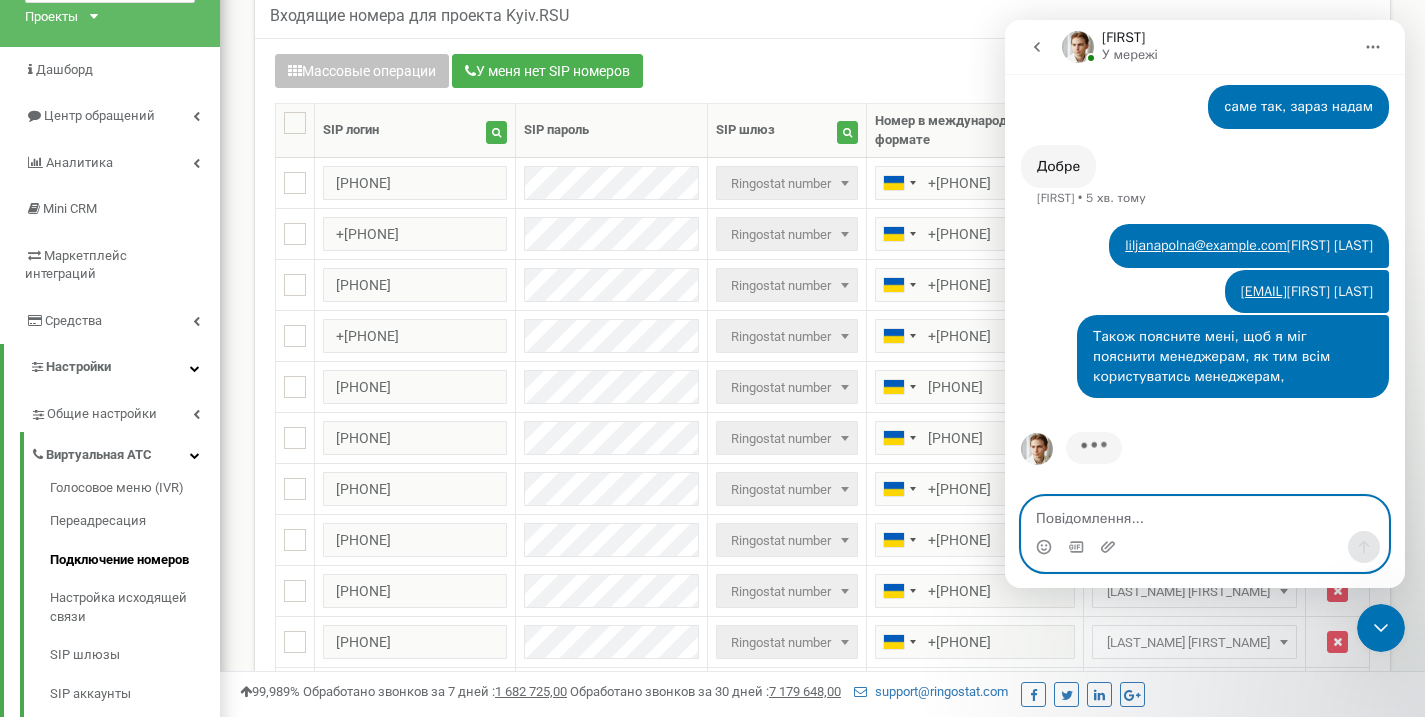 click at bounding box center [1205, 514] 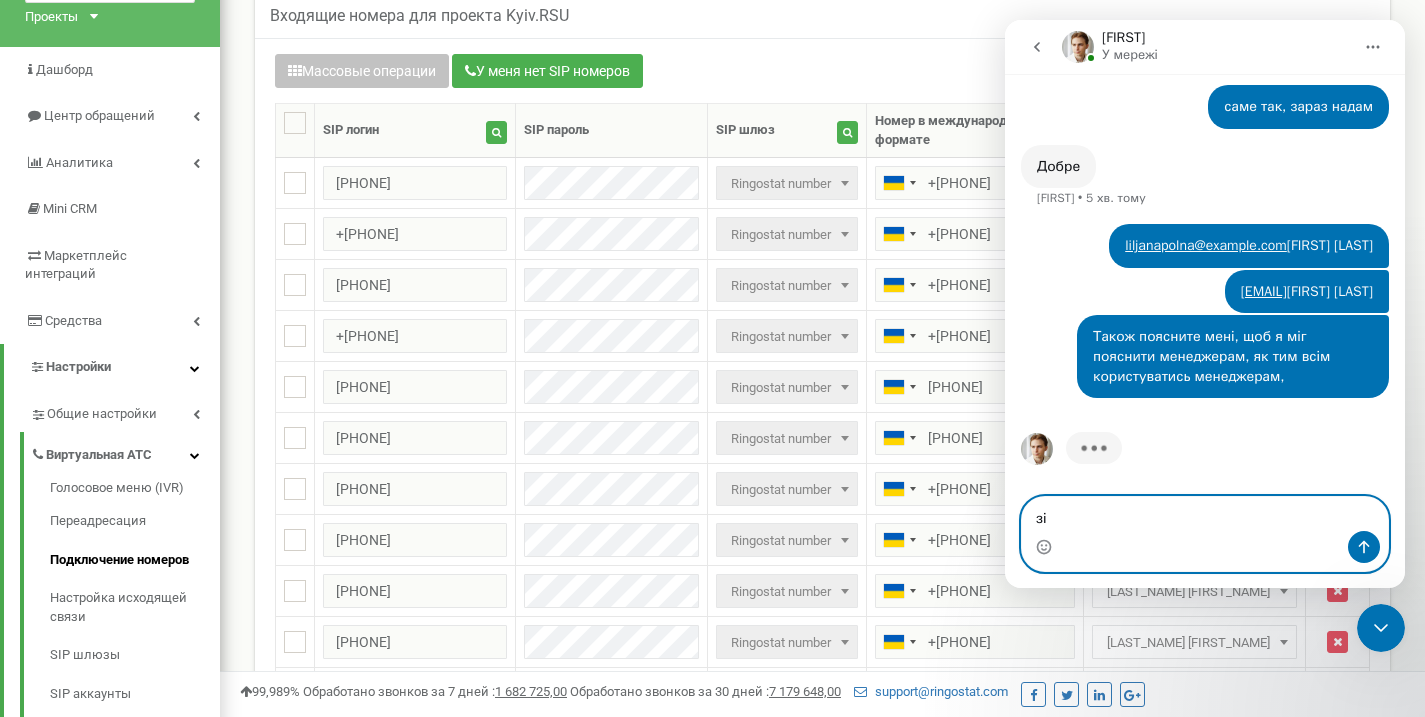 type on "з" 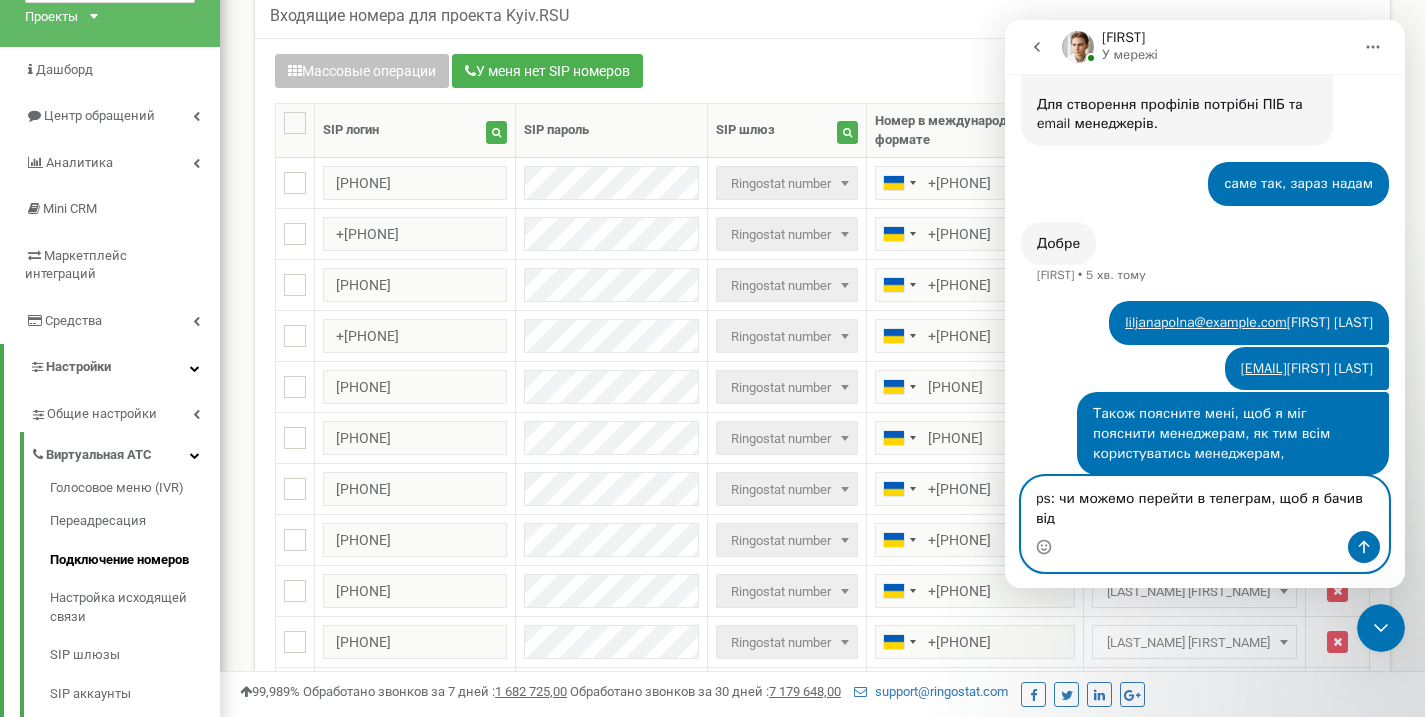 scroll, scrollTop: 893, scrollLeft: 0, axis: vertical 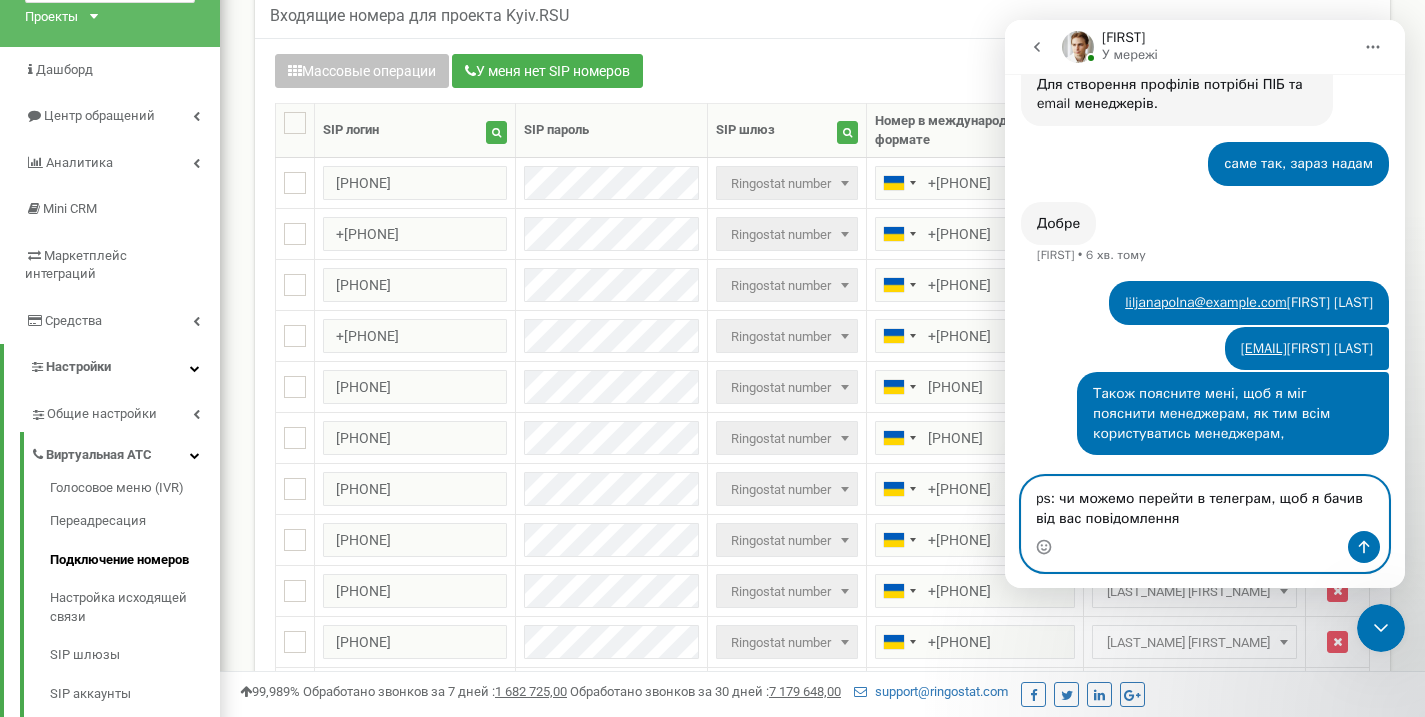 type on "ps: чи можемо перейти в телеграм, щоб я бачив від вас повідомлення?" 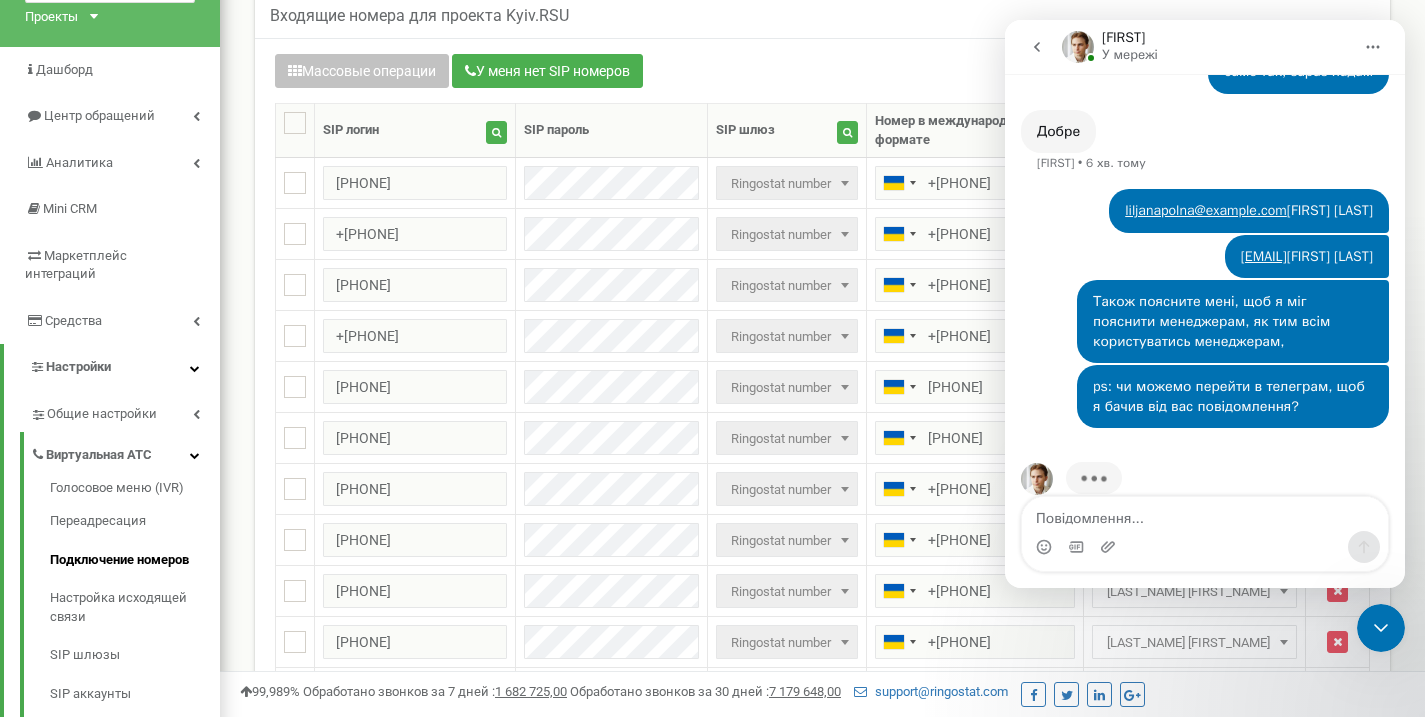 scroll, scrollTop: 1015, scrollLeft: 0, axis: vertical 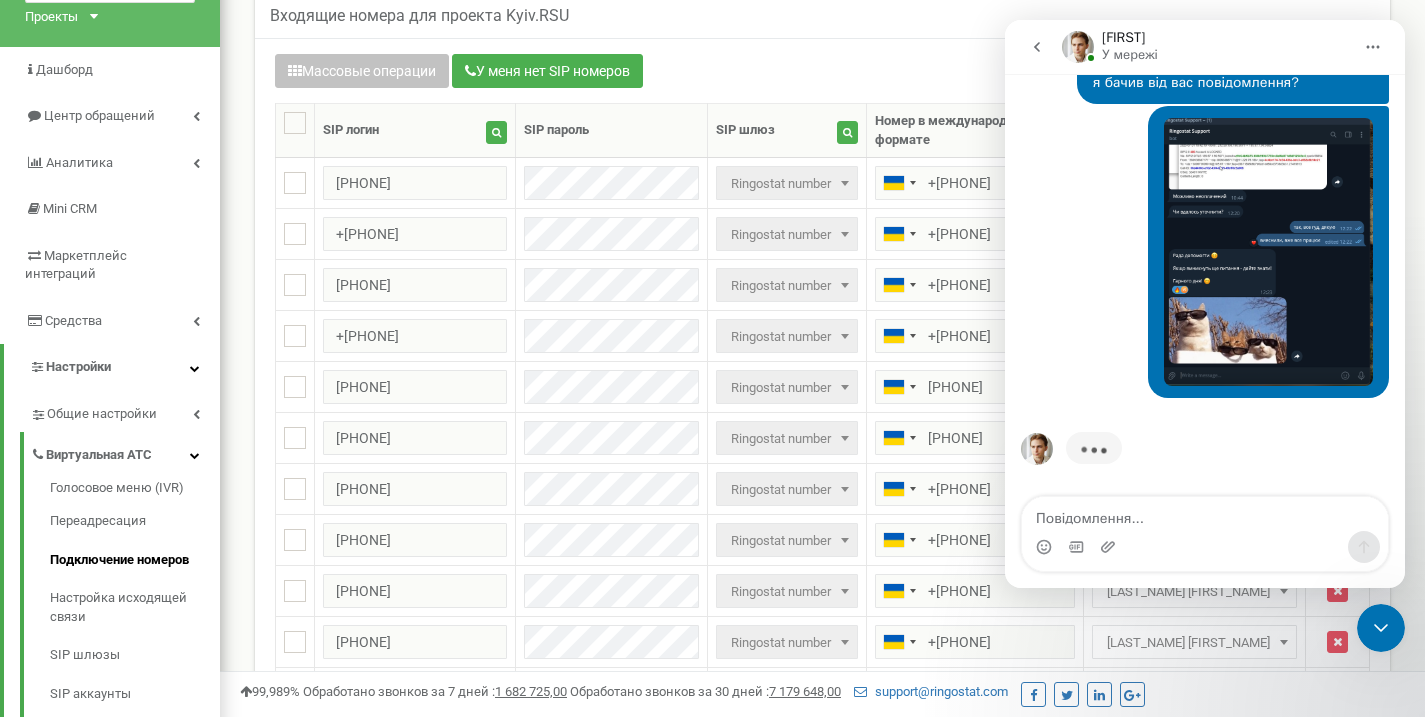 click at bounding box center (1268, 252) 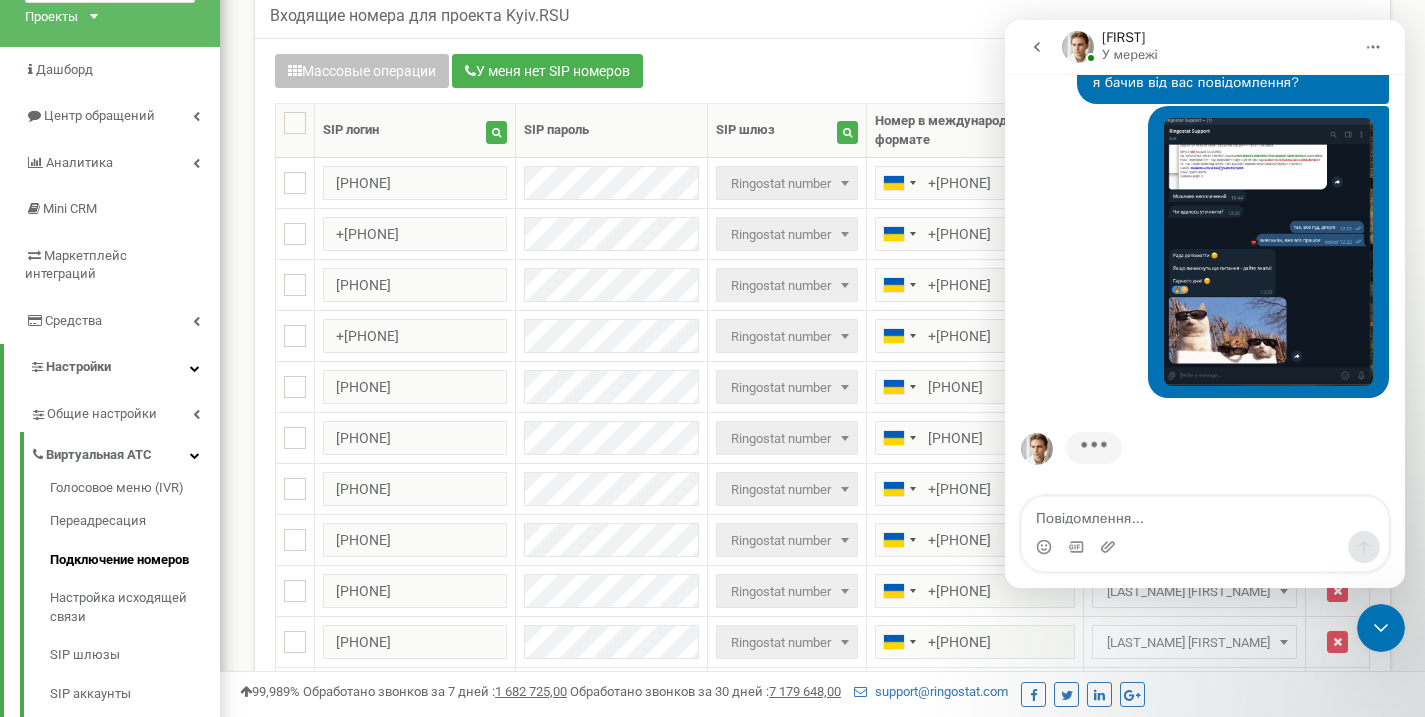 scroll, scrollTop: 0, scrollLeft: 0, axis: both 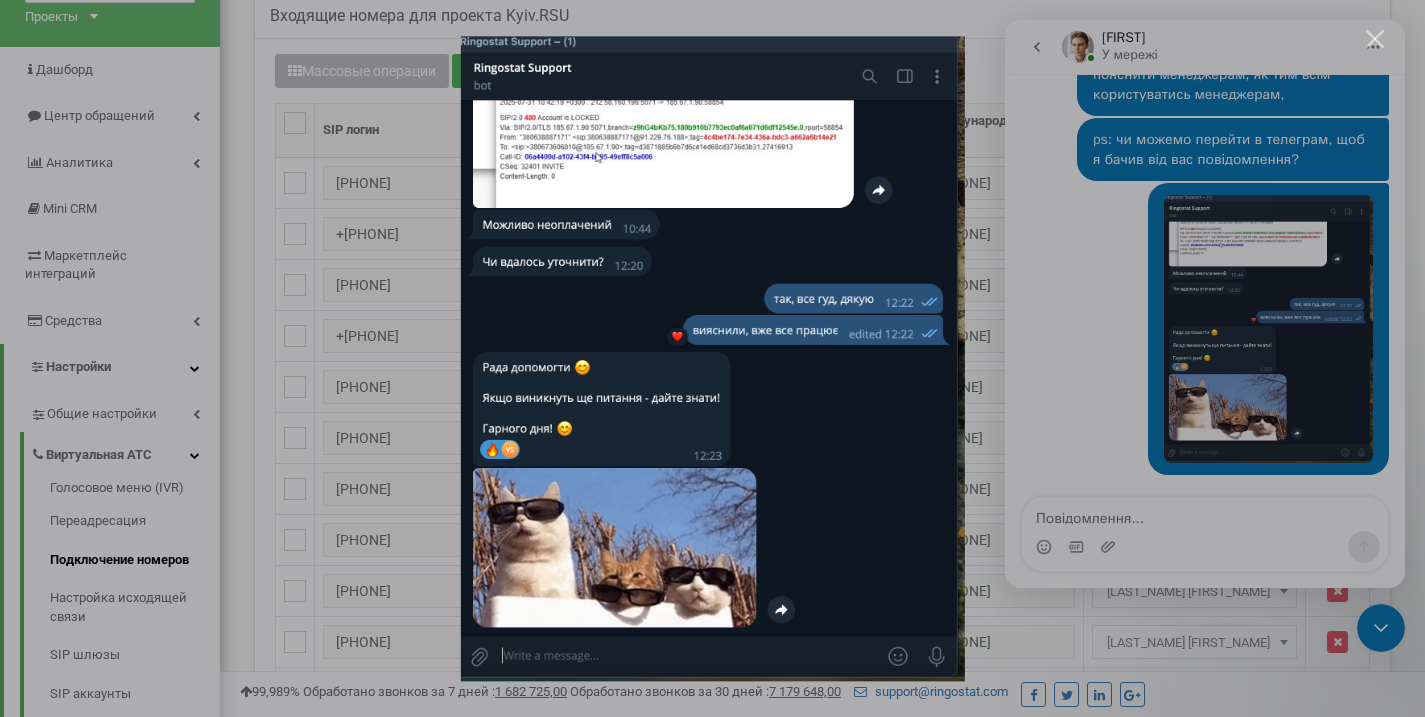 click at bounding box center [712, 358] 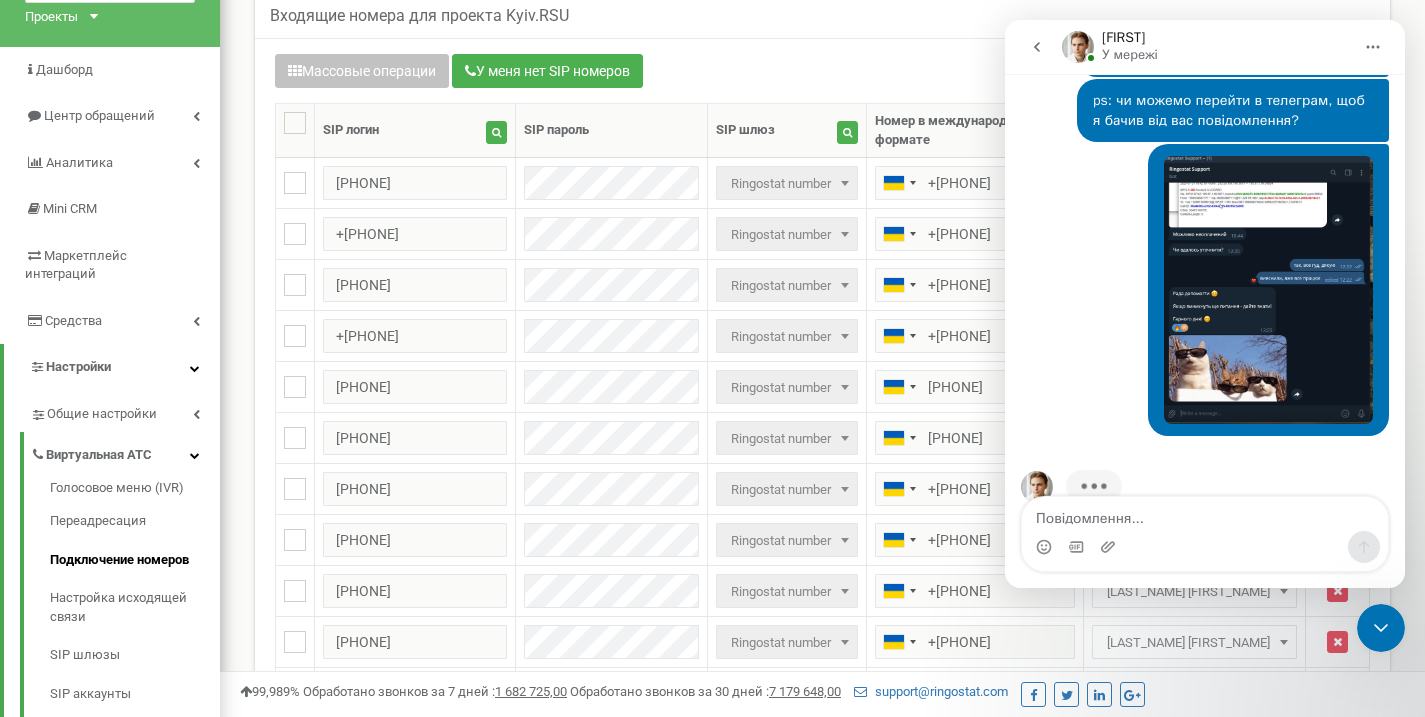 scroll, scrollTop: 1309, scrollLeft: 0, axis: vertical 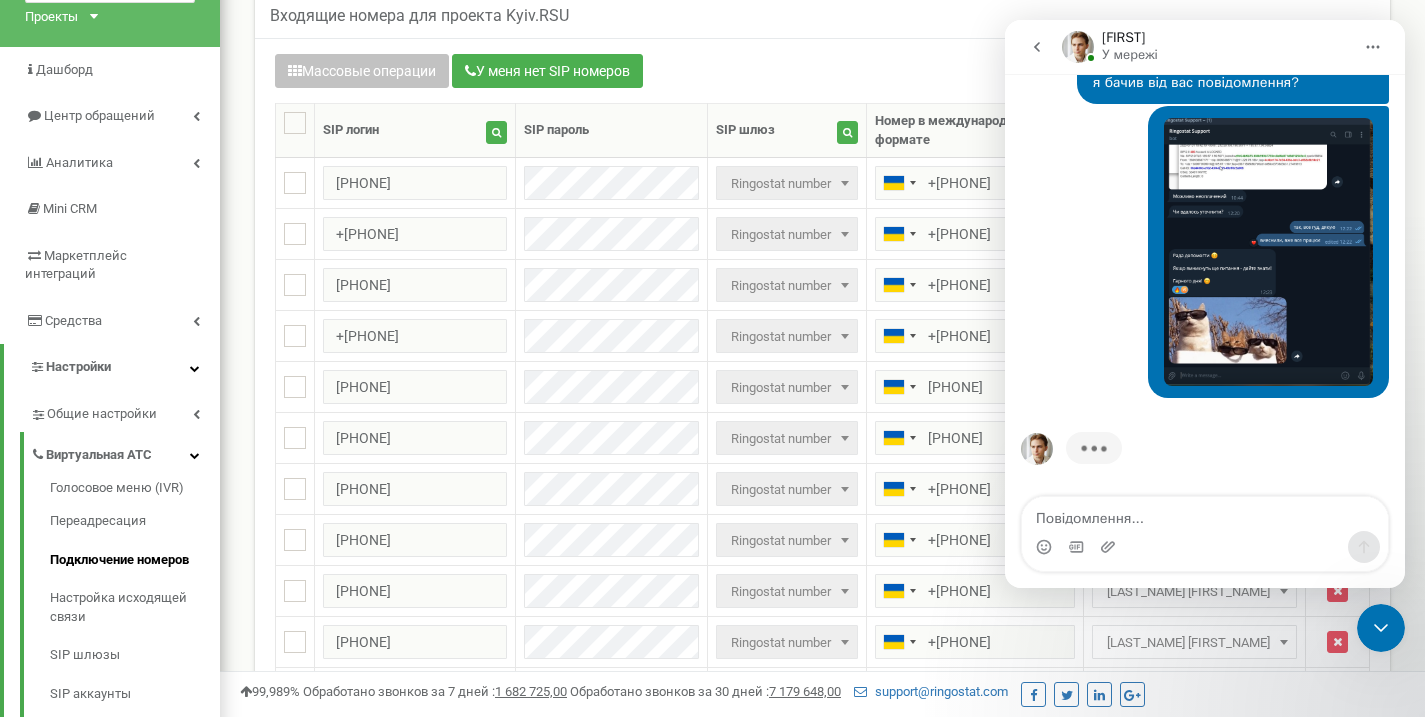 click at bounding box center (1268, 252) 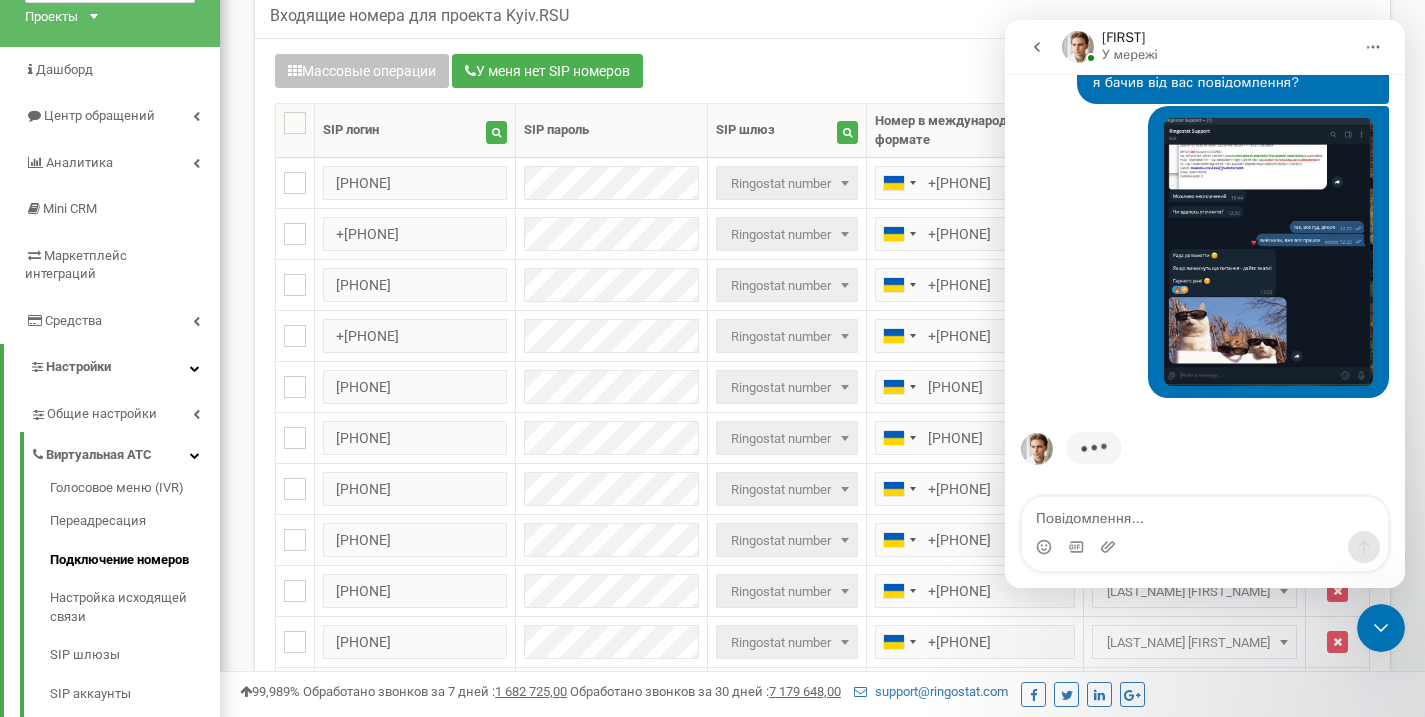 scroll, scrollTop: 0, scrollLeft: 0, axis: both 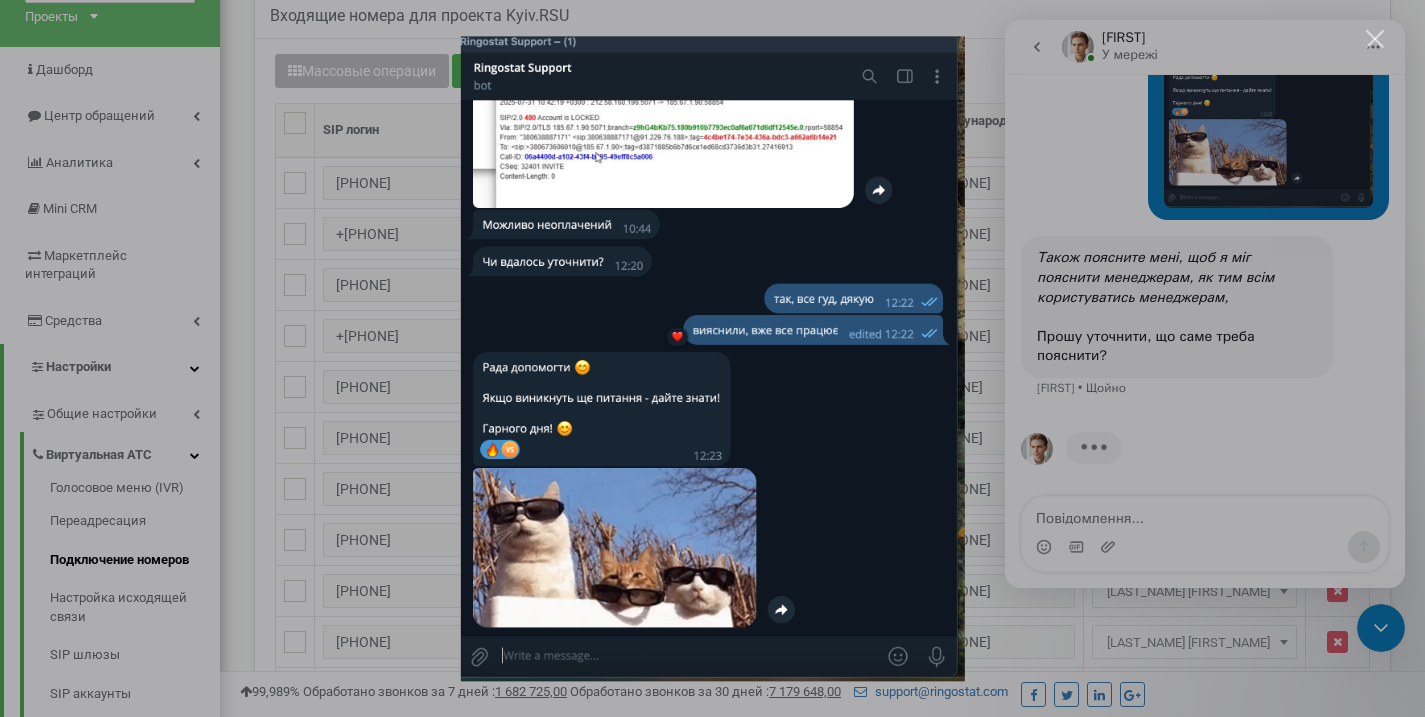 click at bounding box center [712, 358] 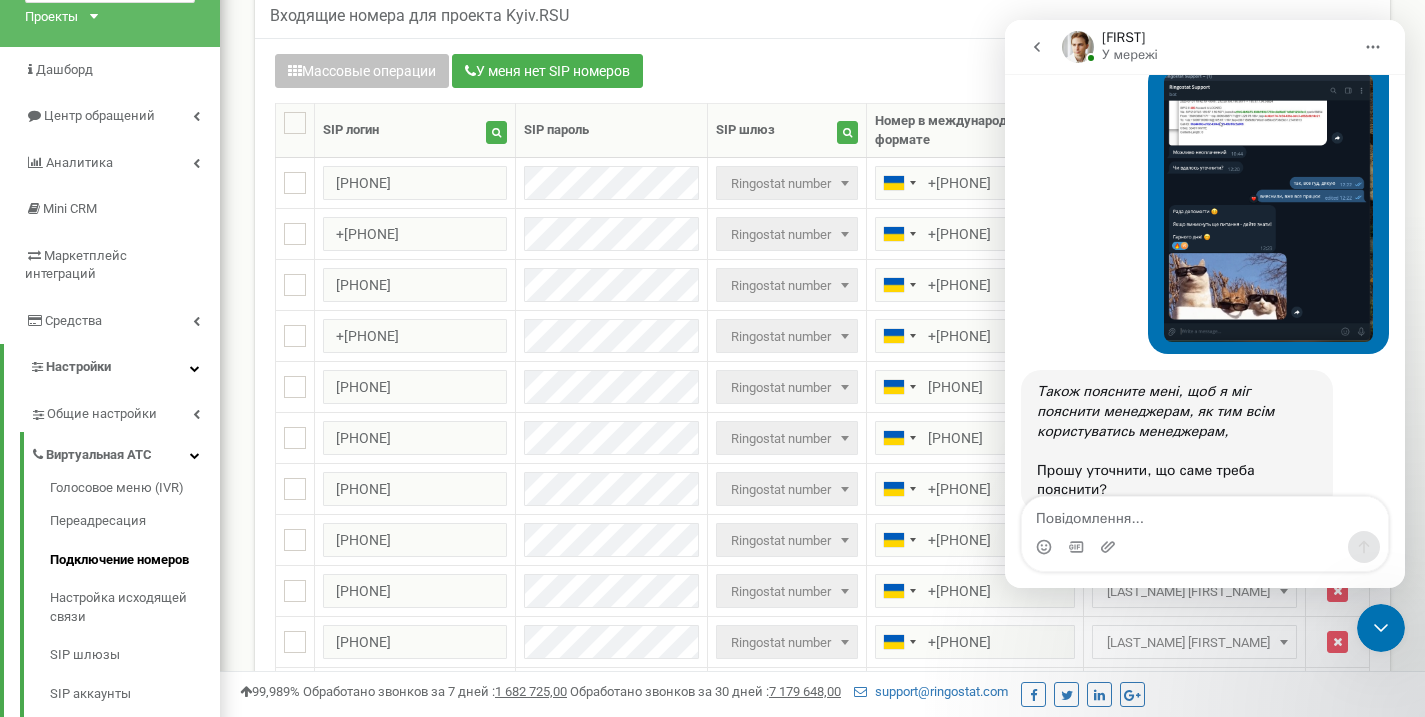 scroll, scrollTop: 1467, scrollLeft: 0, axis: vertical 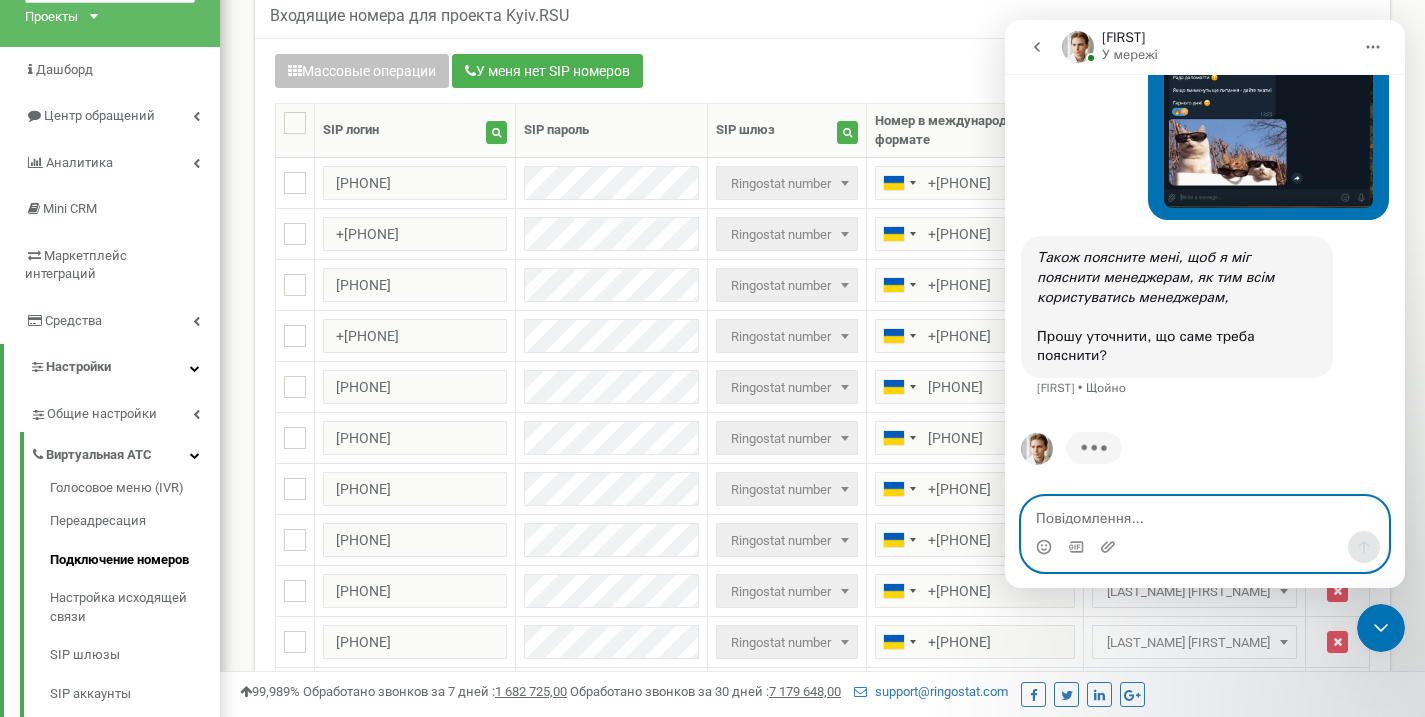 click at bounding box center [1205, 514] 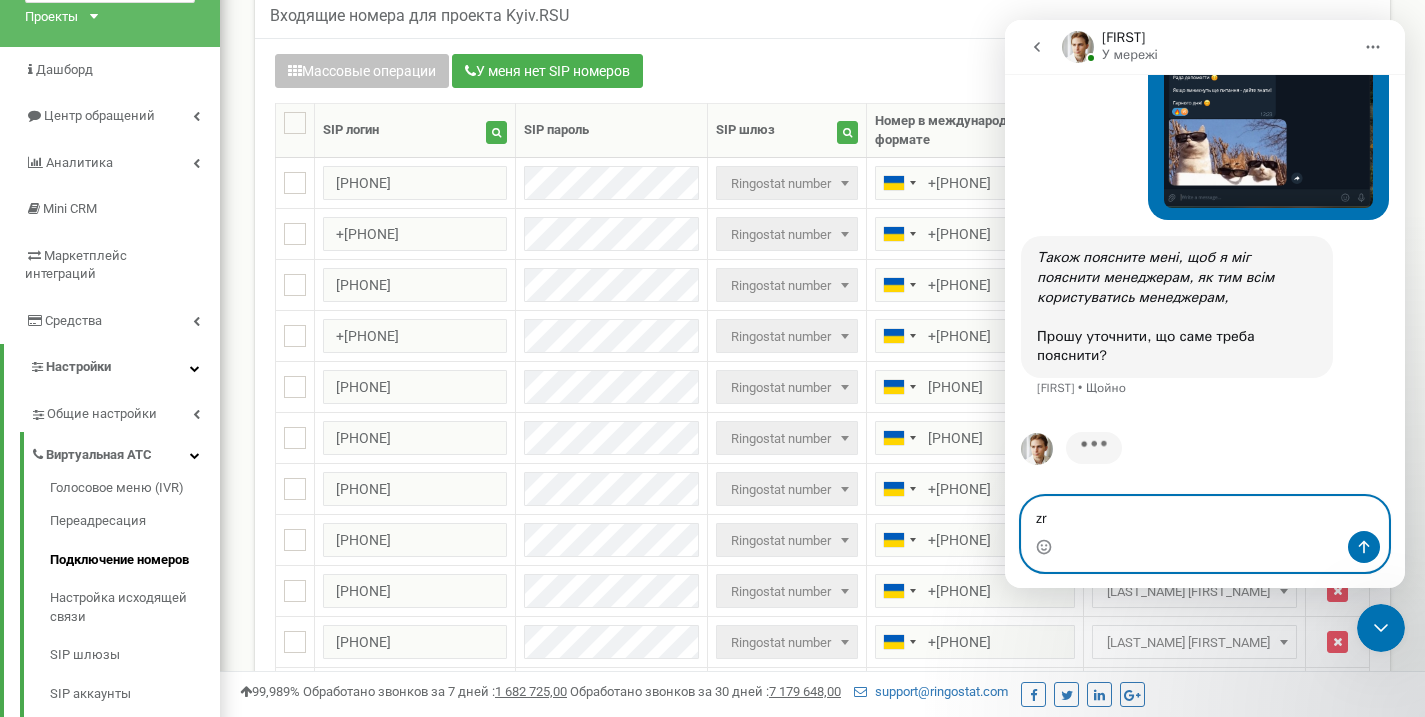 type on "z" 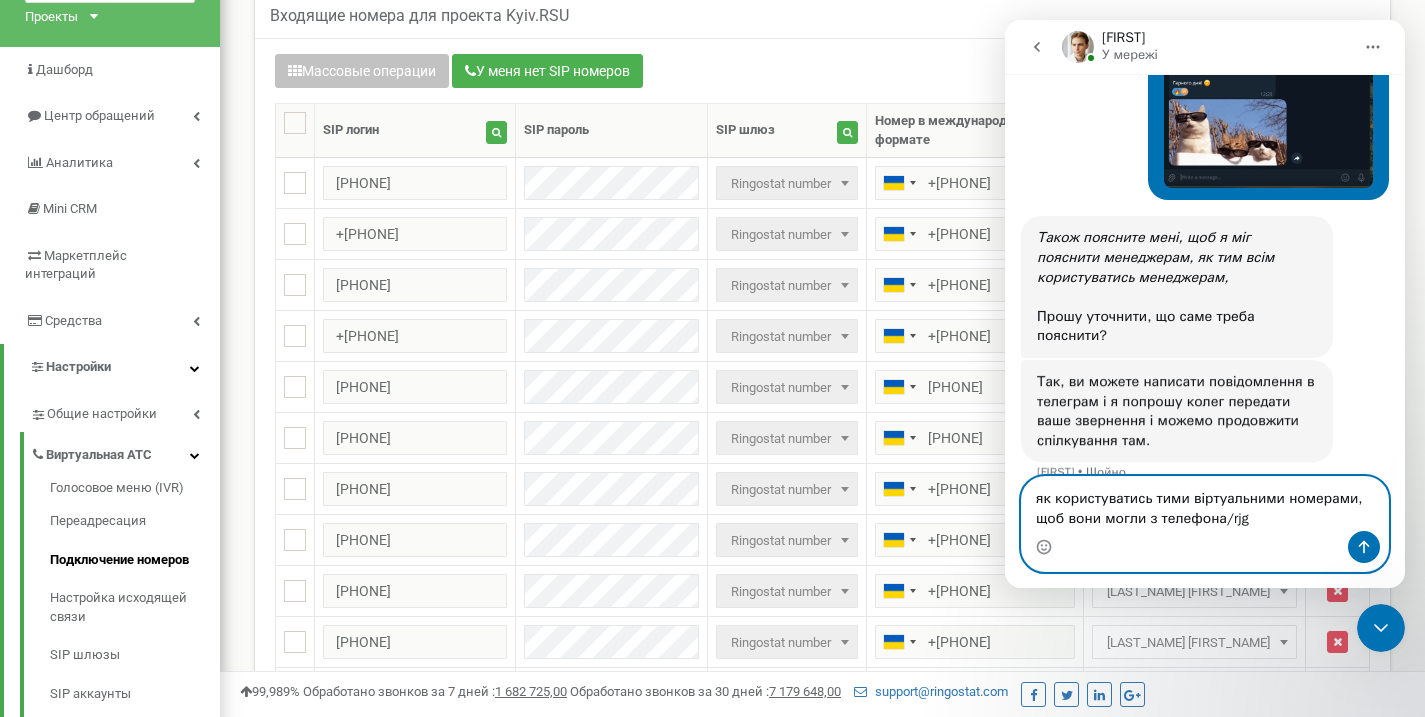 scroll, scrollTop: 1514, scrollLeft: 0, axis: vertical 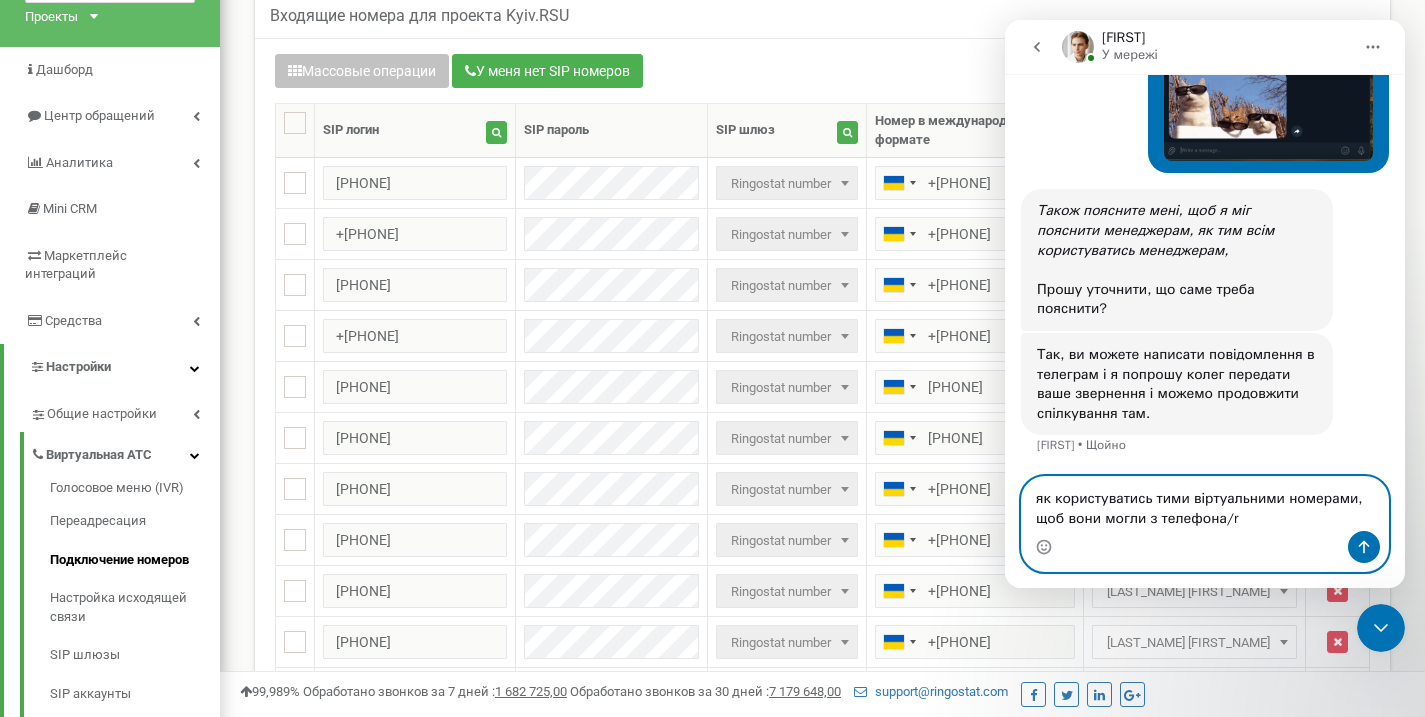 type on "як користуватись тими віртуальними номерами, щоб вони могли з телефона/" 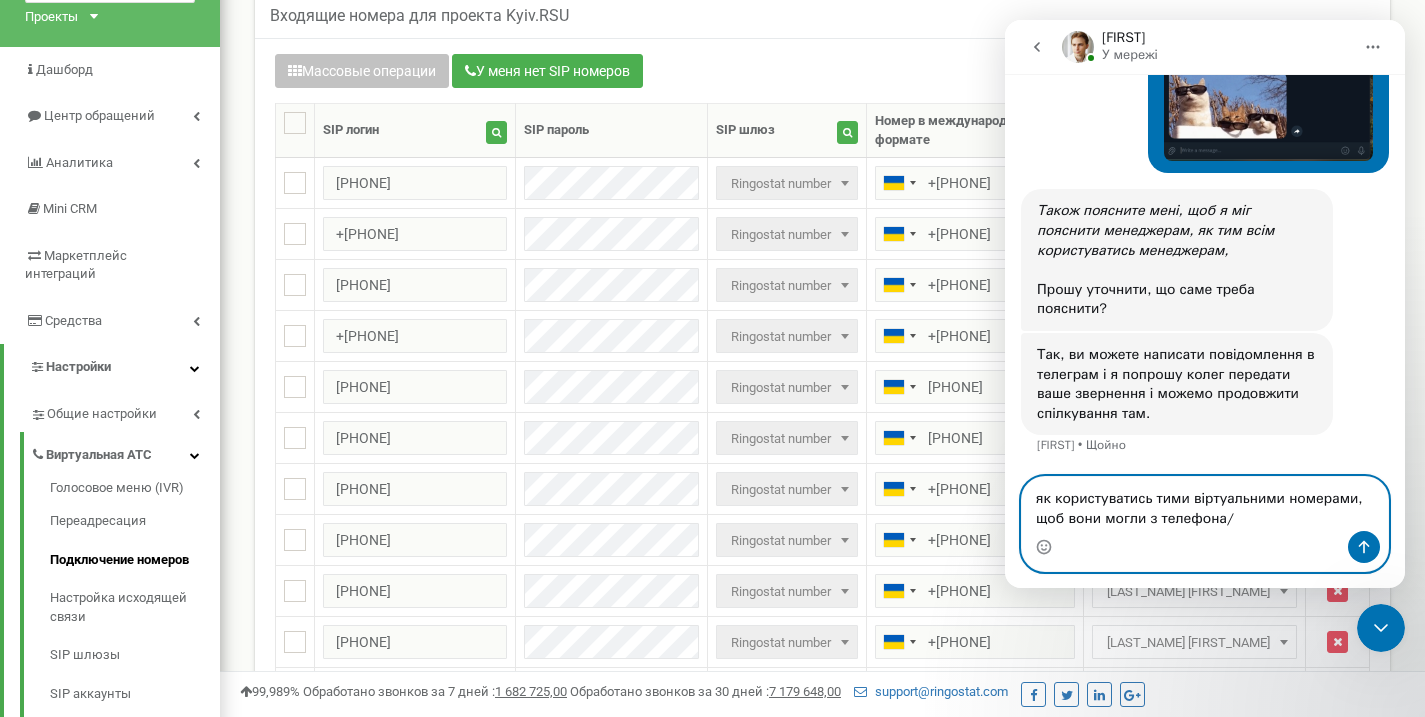 drag, startPoint x: 1210, startPoint y: 514, endPoint x: 1006, endPoint y: 492, distance: 205.18285 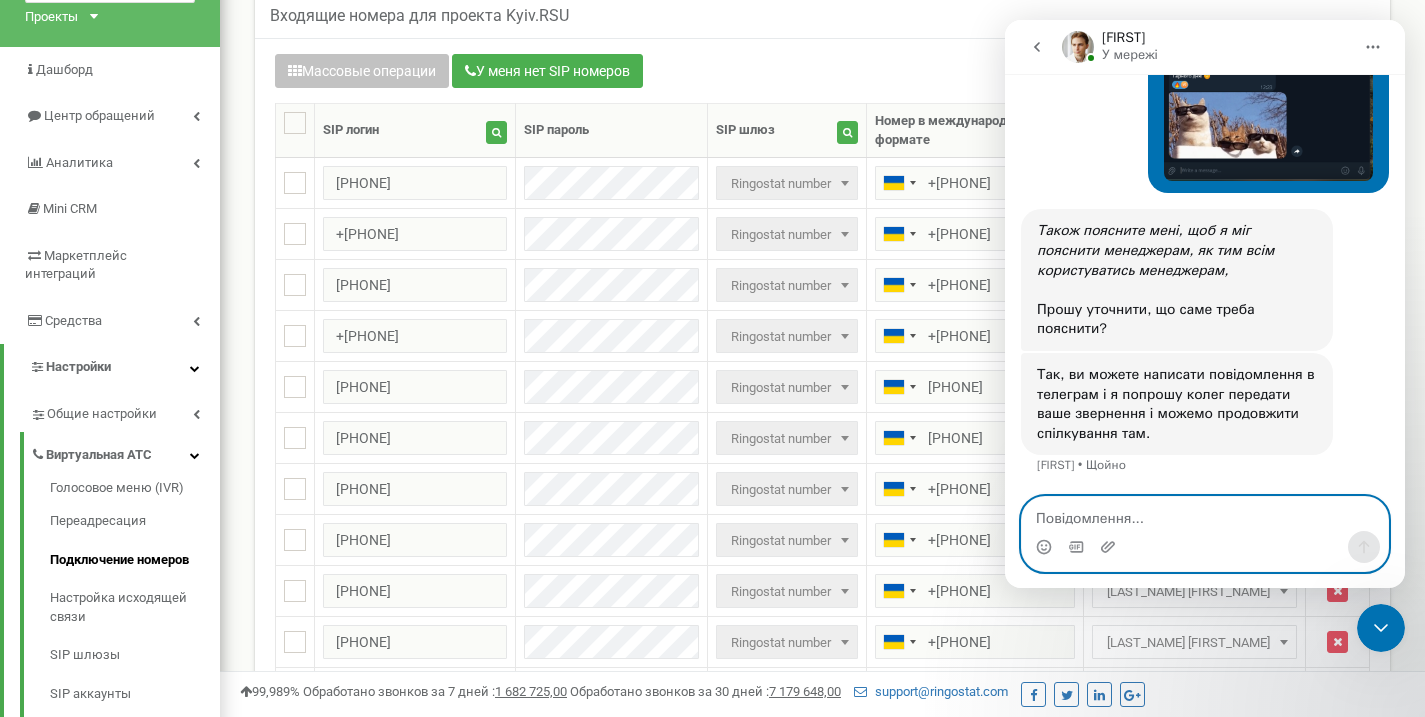 scroll, scrollTop: 1494, scrollLeft: 0, axis: vertical 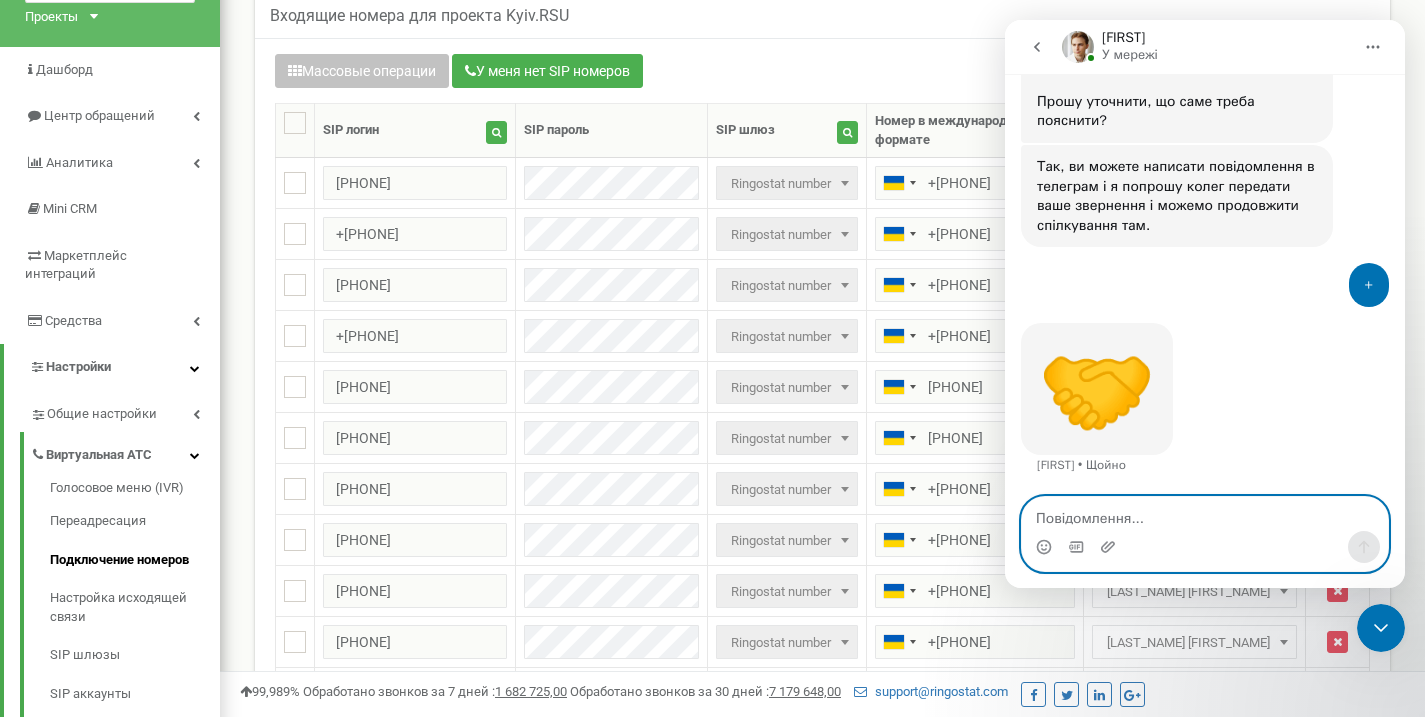 click at bounding box center (1205, 514) 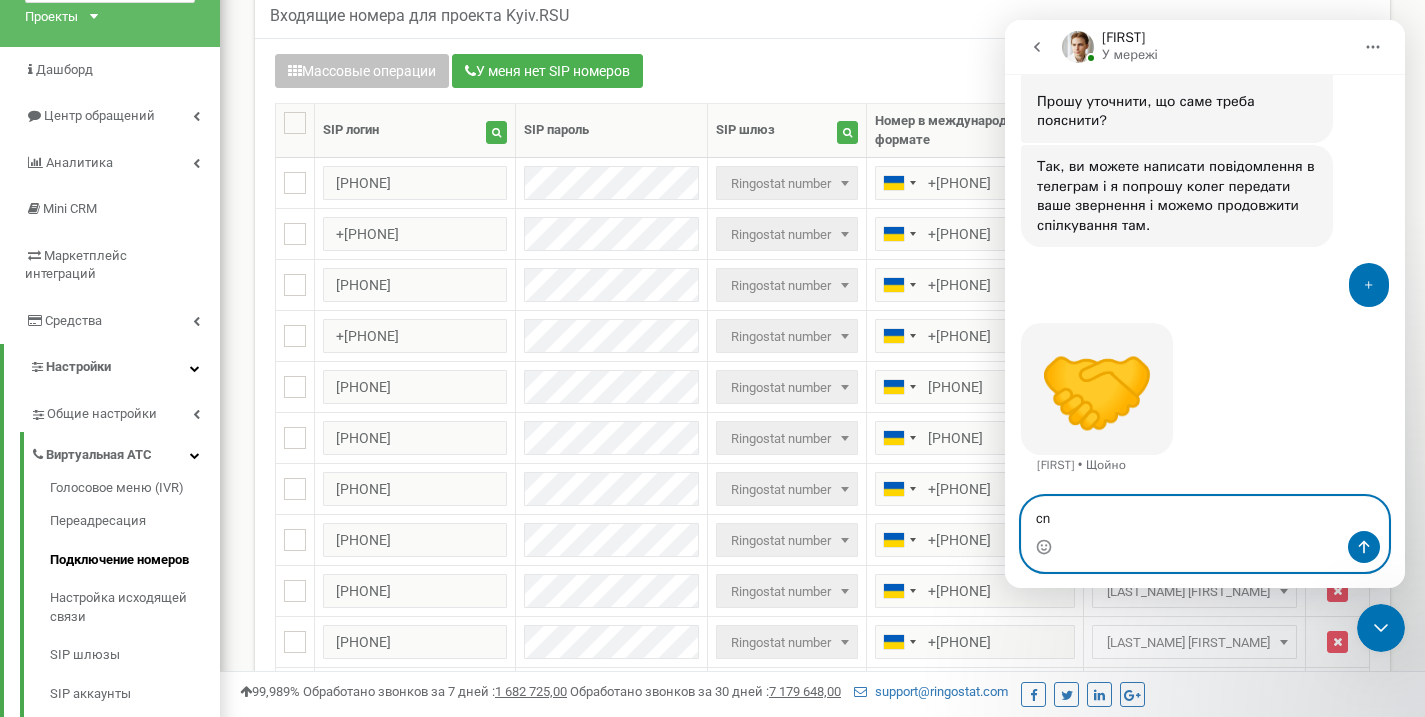 type on "c" 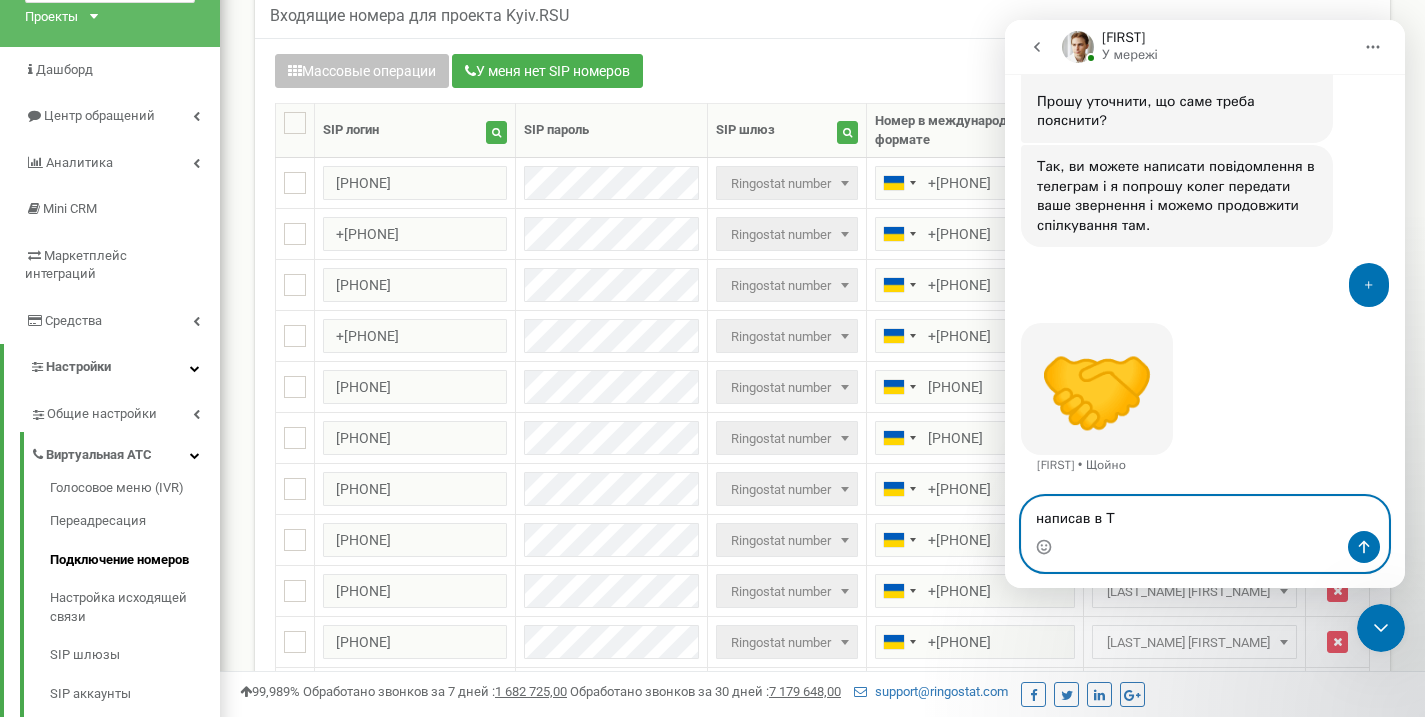 type on "написав в ТГ" 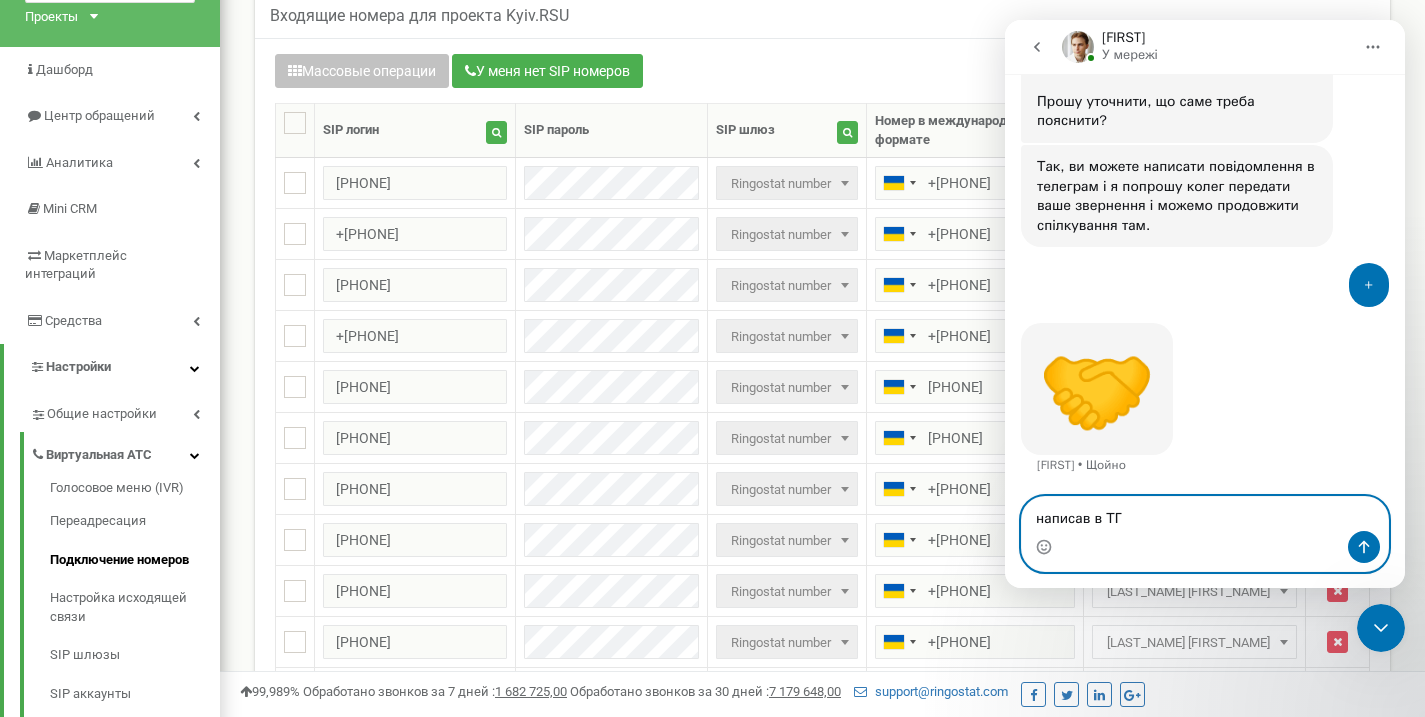 type 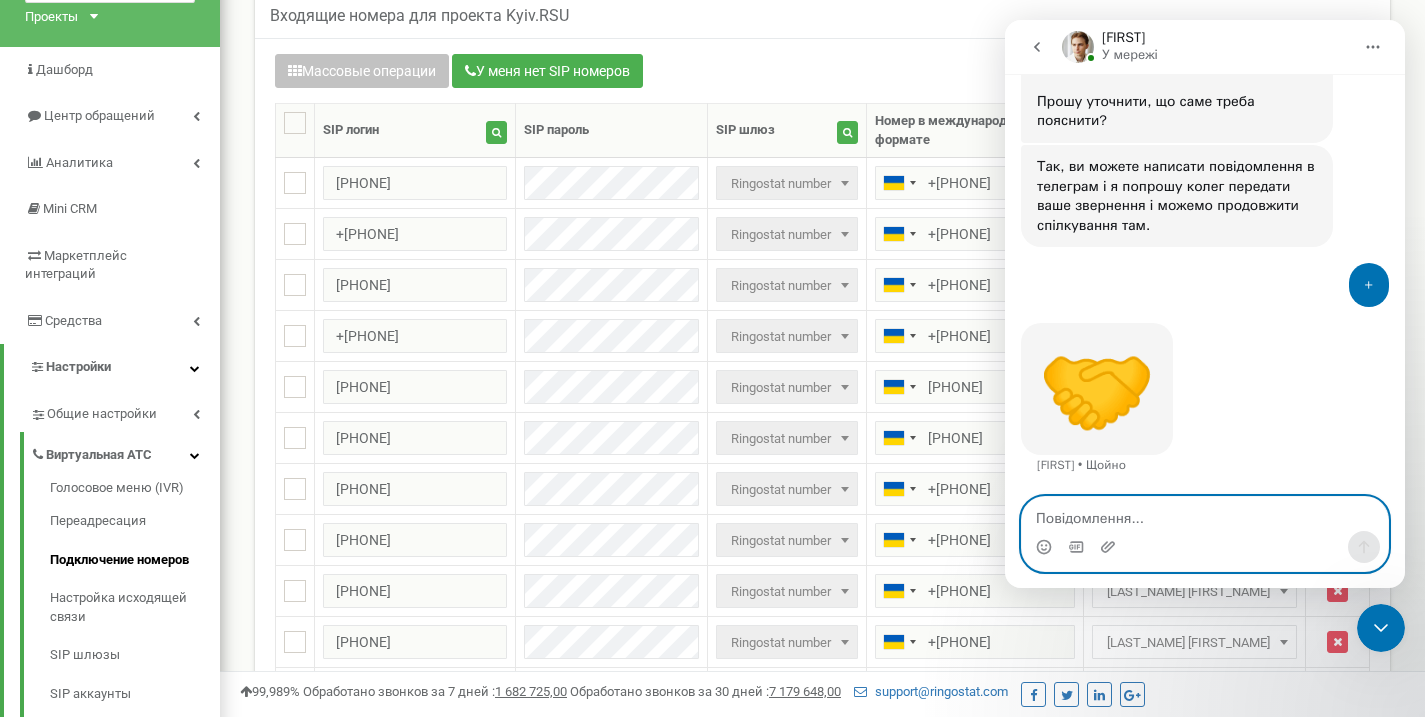 scroll, scrollTop: 1761, scrollLeft: 0, axis: vertical 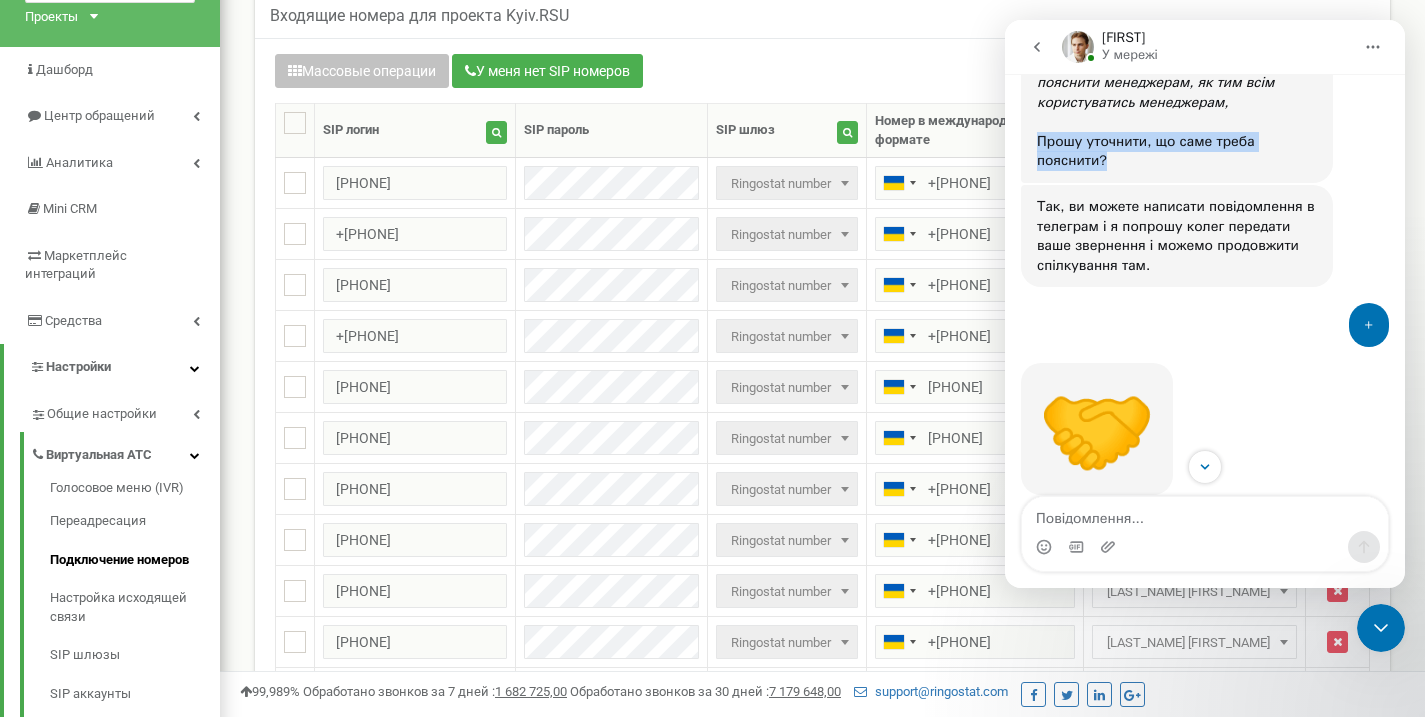 drag, startPoint x: 1038, startPoint y: 136, endPoint x: 1117, endPoint y: 153, distance: 80.80842 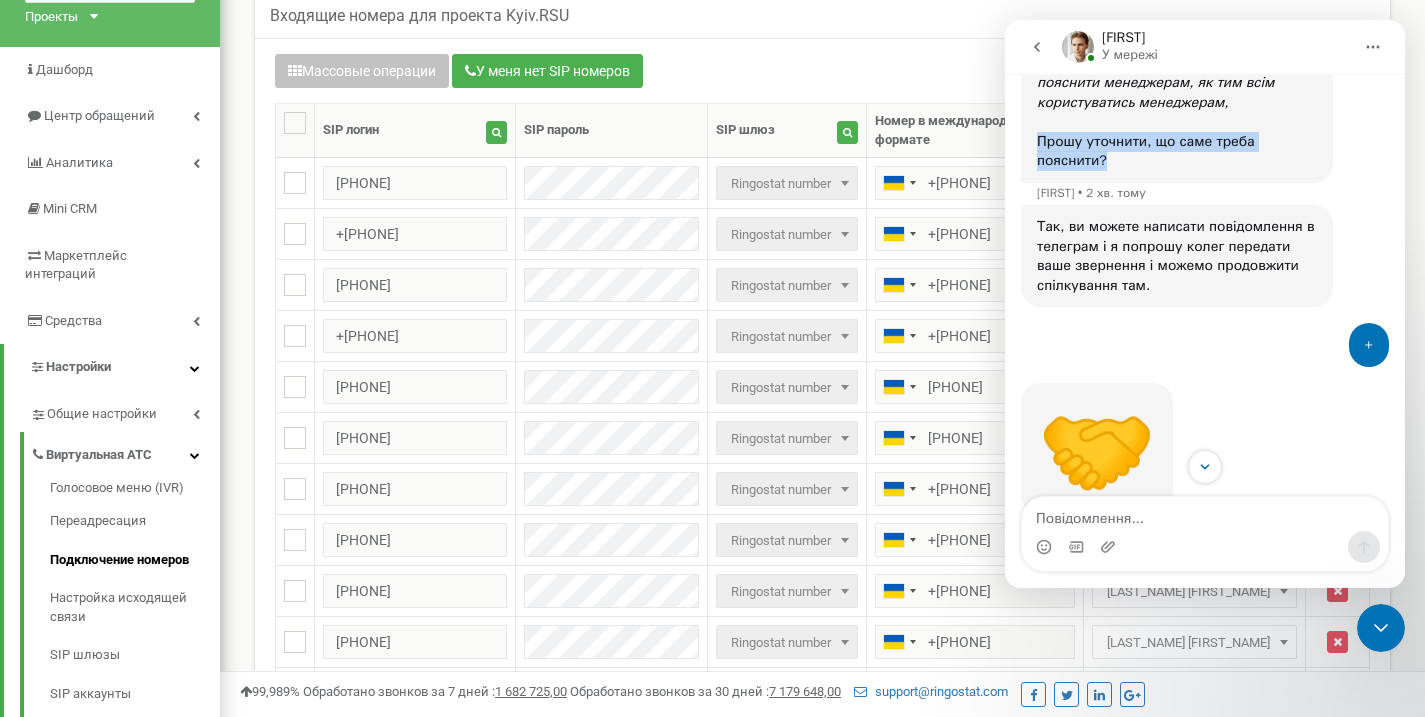 copy on "Прошу уточнити, що саме треба пояснити?" 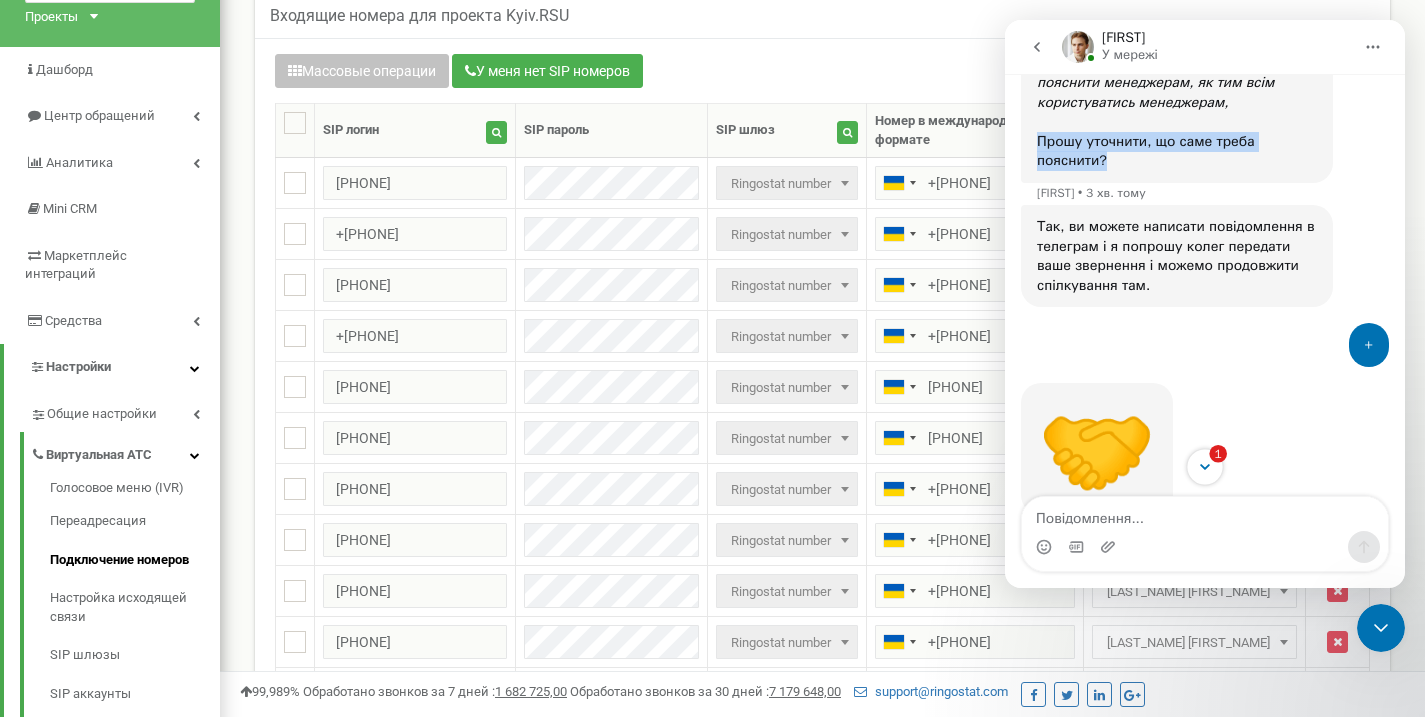 click on "1" at bounding box center (1218, 454) 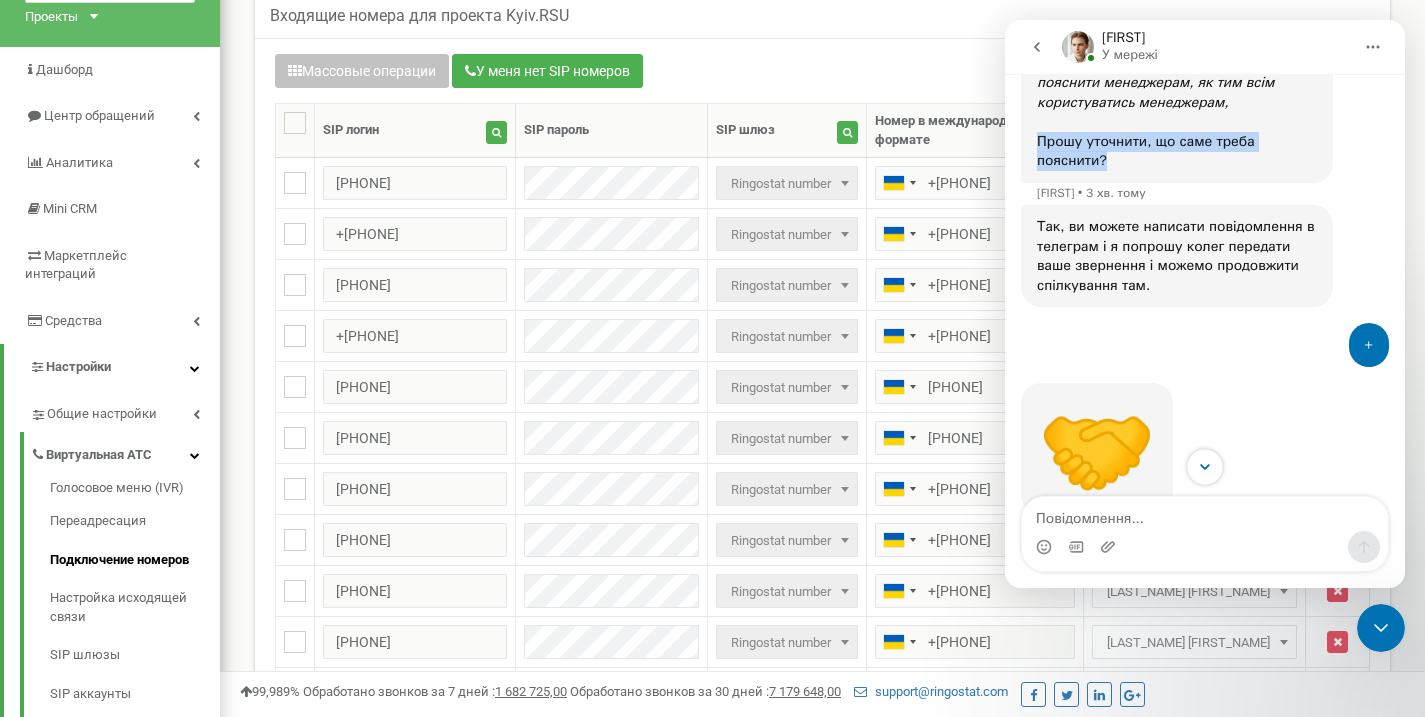 scroll, scrollTop: 1829, scrollLeft: 0, axis: vertical 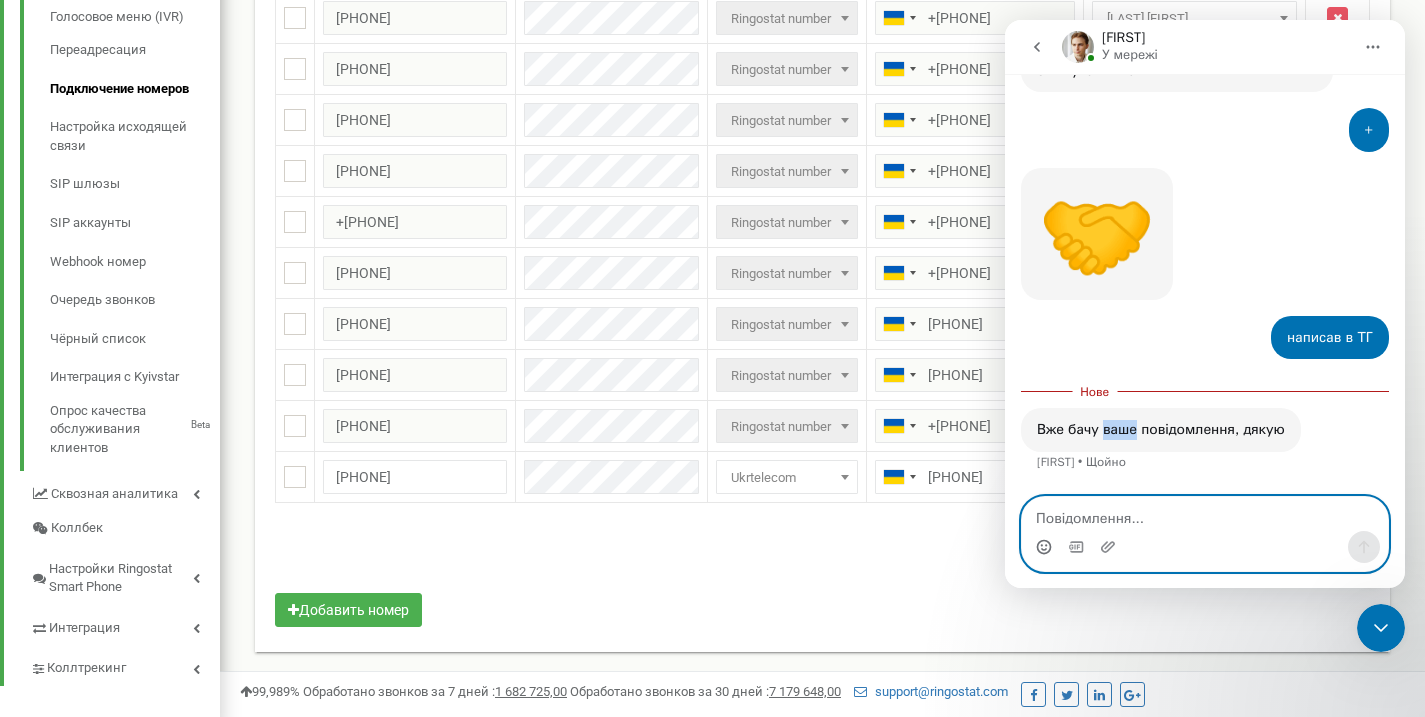click 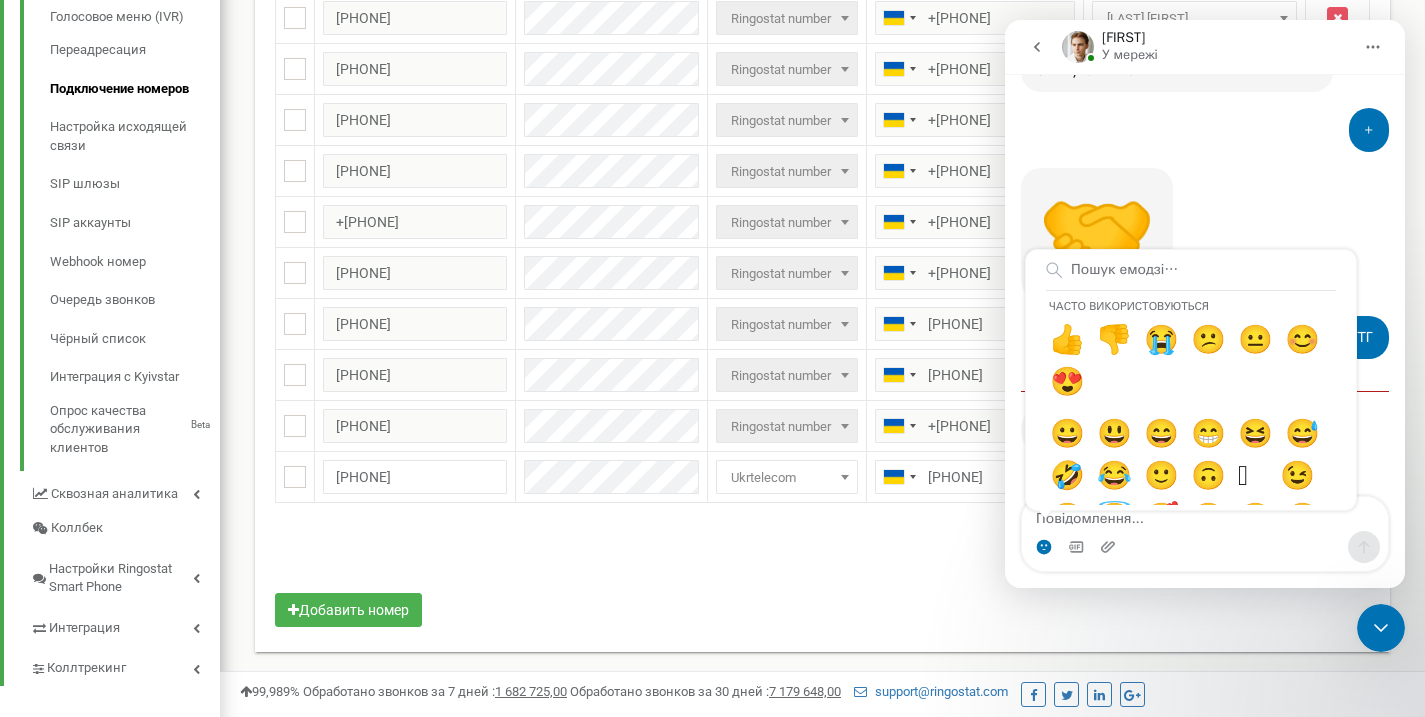 click on "Часто використовуються 👍 👎 😭 😕 😐 😊 😍 😀 😃 😄 😁 😆 😅 🤣 😂 🙂 🙃 🫠 😉 😊 😇 🥰 😍 🤩 😘 😗 😚 😙 🥲 😋 😛 😜 🤪 😝 🤑 🤗 🤭 🫢 🫣 🤫 🤔 🫡 🤐 🤨 😐 😑 😶 🫥 😶‍🌫️ 😏 😒 🙄 😬 😮‍💨 🤥 🫨 🙂‍↔️ 🙂‍↕️ 😌 😔 😪 🤤 😴 😷 🤒 🤕 🤢 🤮 🤧 🥵 🥶 🥴 😵 😵‍💫 🤯 🤠 🥳 🥸 😎 🤓 🧐 😕 🫤 😟 🙁 😮 😯 😲 😳 🥺 🥹 😦 😧 😨 😰 😥 😢 😭 😱 😖 😣 😞 😓 😩 😫 🥱 😤 😡 😠 🤬 😈 👿 💀 ☠️ 💩 🤡 👹 👺 👻 👽 👾 🤖 😺 😸 😹 😻 😼 😽 🙀 😿 😾 🙈 🙉 🙊 💌 💘 💝 💖 💗 💓 💞 💕 💟 ❣️ 💔 ❤️‍🔥 ❤️‍🩹 ❤️ 🩷 🧡 💛 💚 💙 🩵 💜 🤎 🖤 🩶 🤍 💋 💯 💢 💥 💫 💦 💨 🕳️ 💬 👁️‍🗨️ 🗨️ 🗯️ 💭 💤 👋 🤚 🖐️ ✋ 🖖" at bounding box center [1205, 534] 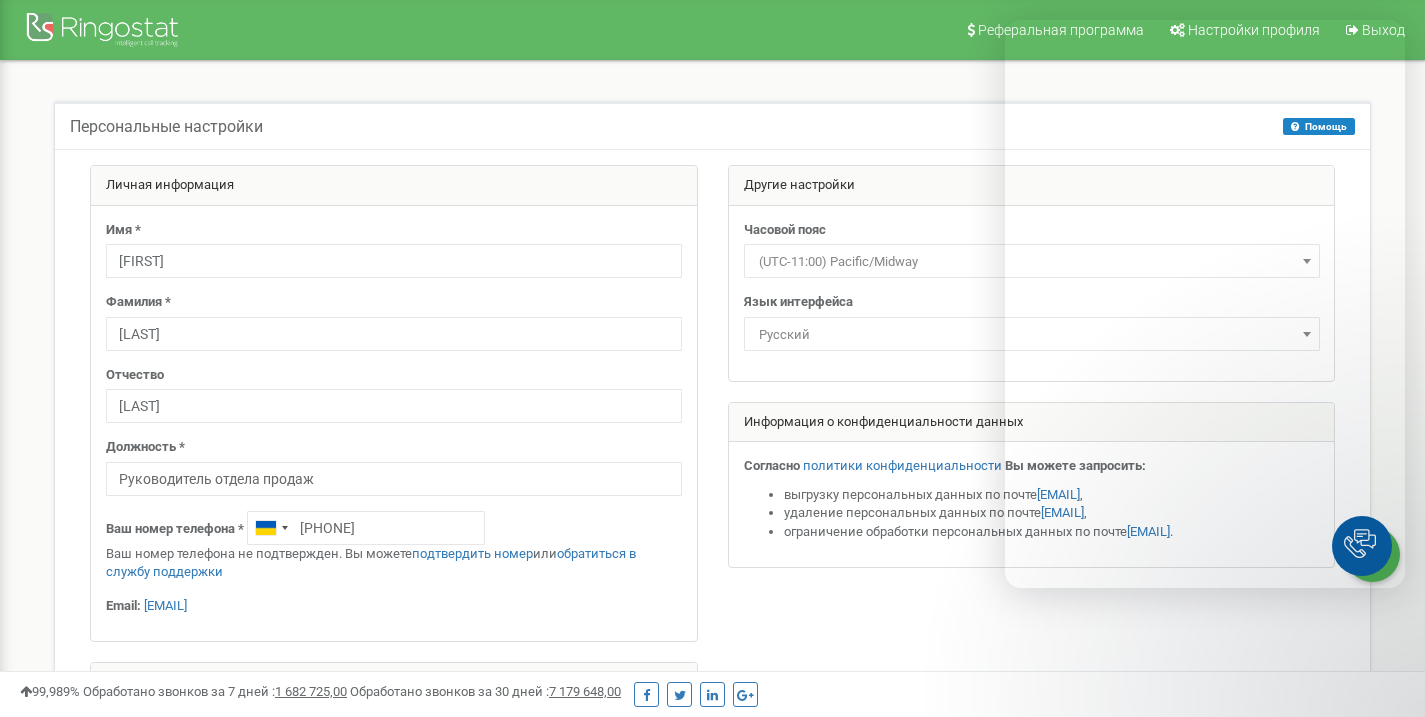 scroll, scrollTop: 0, scrollLeft: 0, axis: both 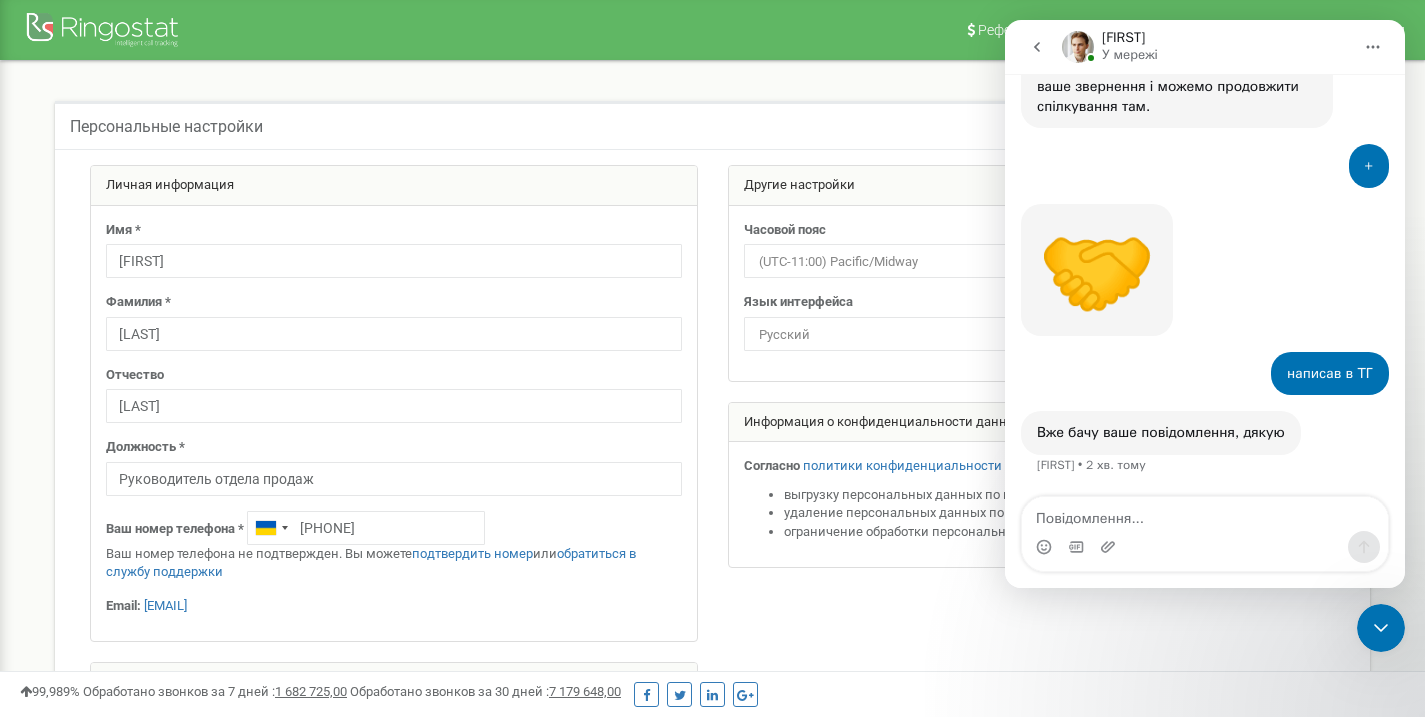 click on "Персональные настройки
Помощь
Помощь
На данной странице вы можете править персональные настройки, такие как язык интерфейса и часовой пояс.
Личная информация
Имя *
[FIRST]
[PHONE]" at bounding box center [712, 463] 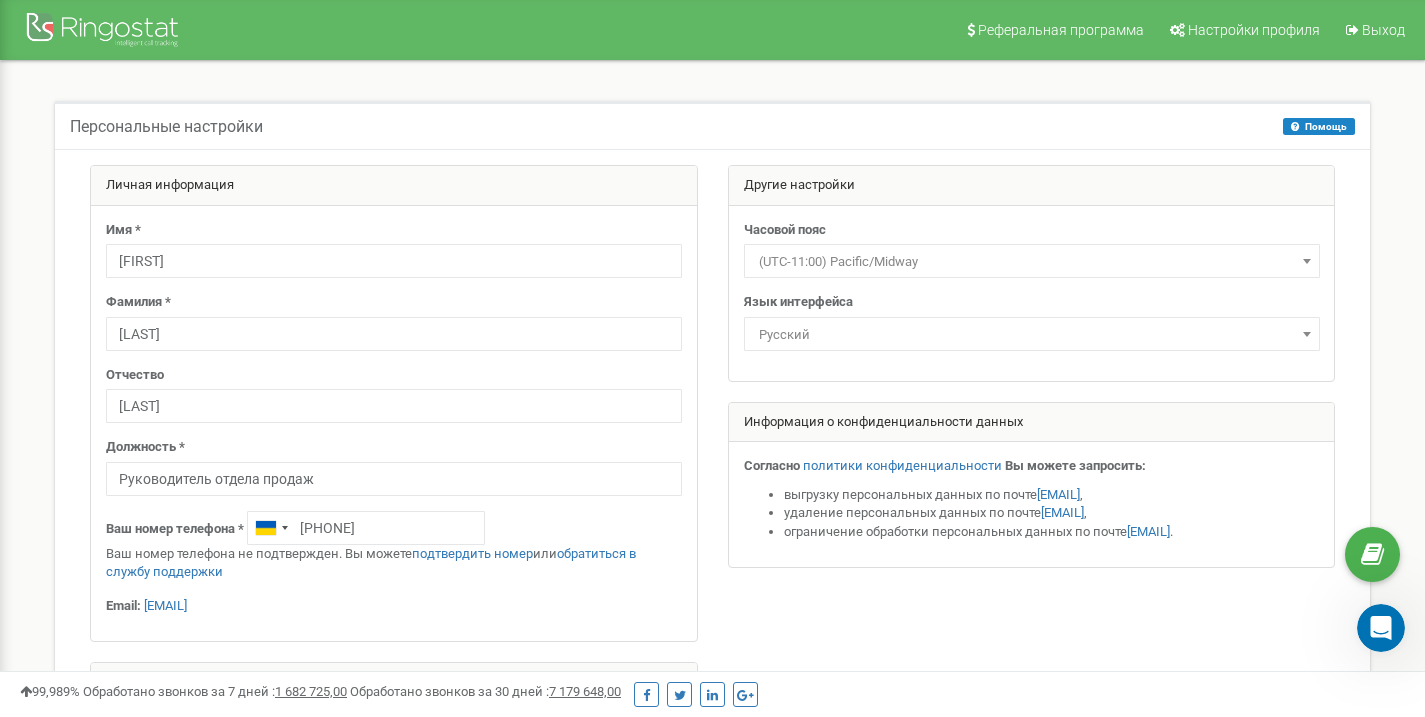 scroll, scrollTop: 0, scrollLeft: 0, axis: both 